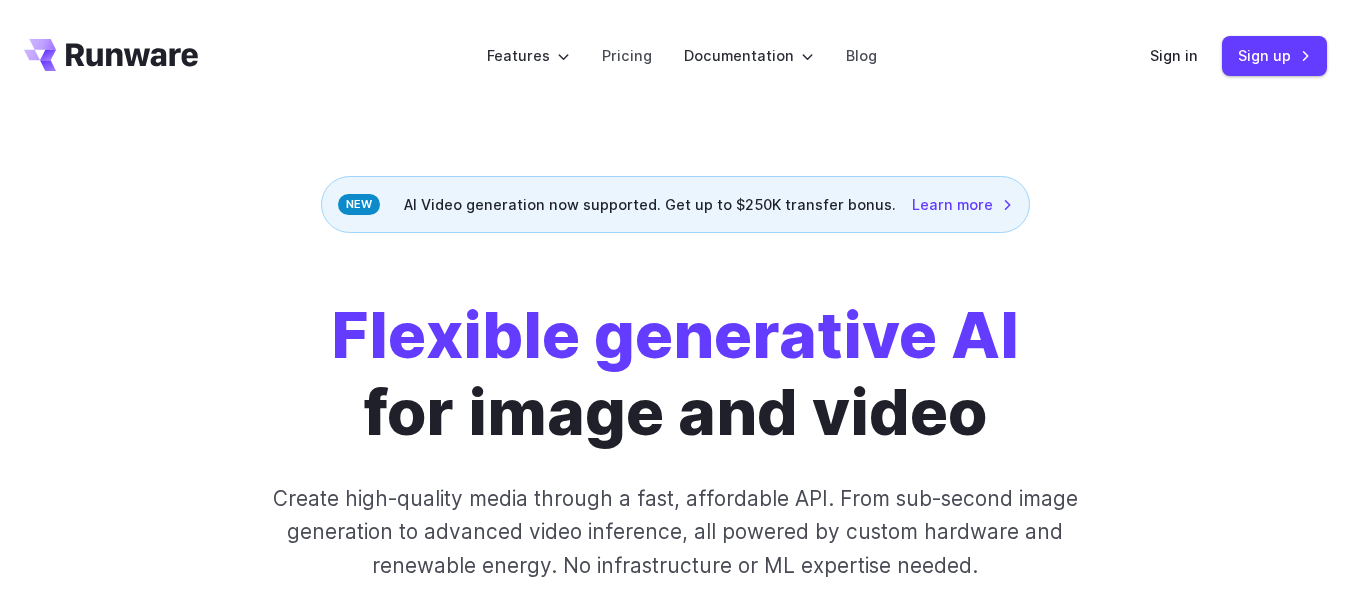 scroll, scrollTop: 0, scrollLeft: 0, axis: both 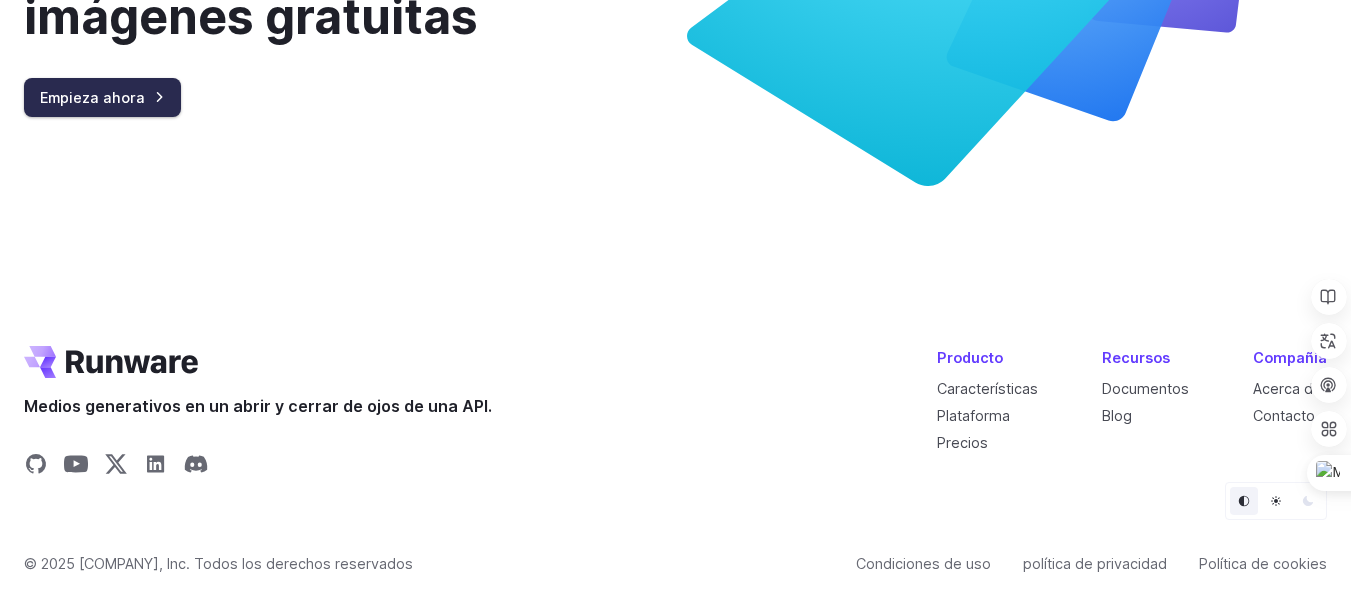 click on "Empieza ahora" at bounding box center (92, 97) 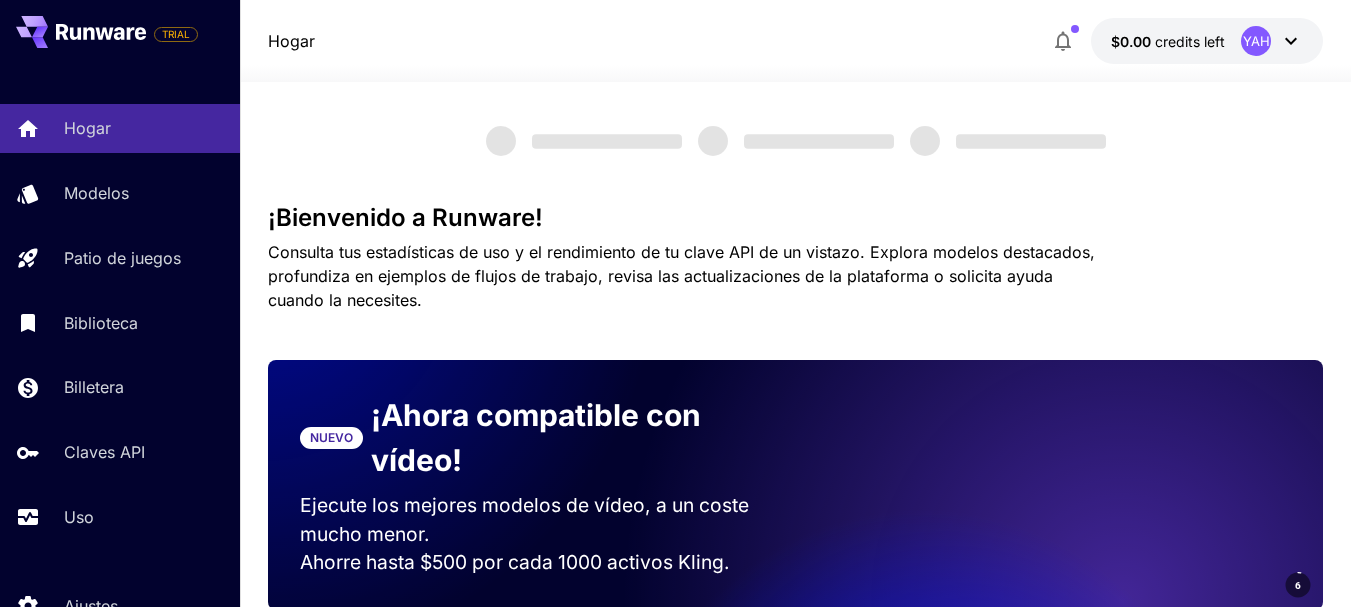 scroll, scrollTop: 0, scrollLeft: 0, axis: both 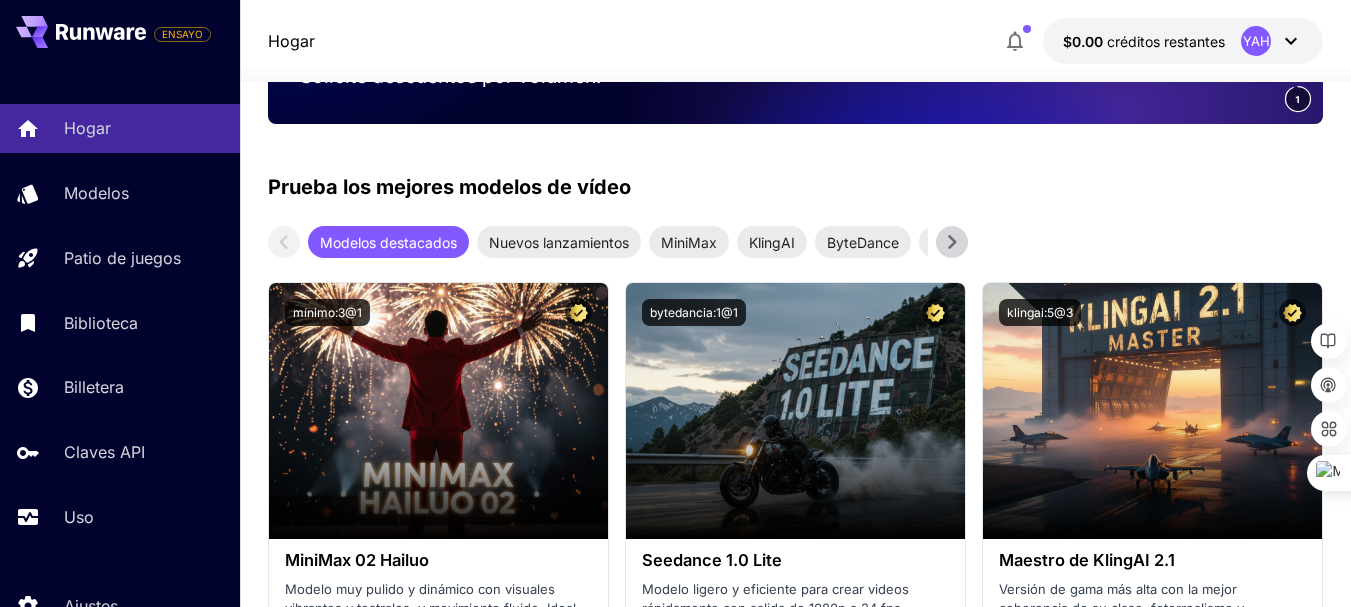 click 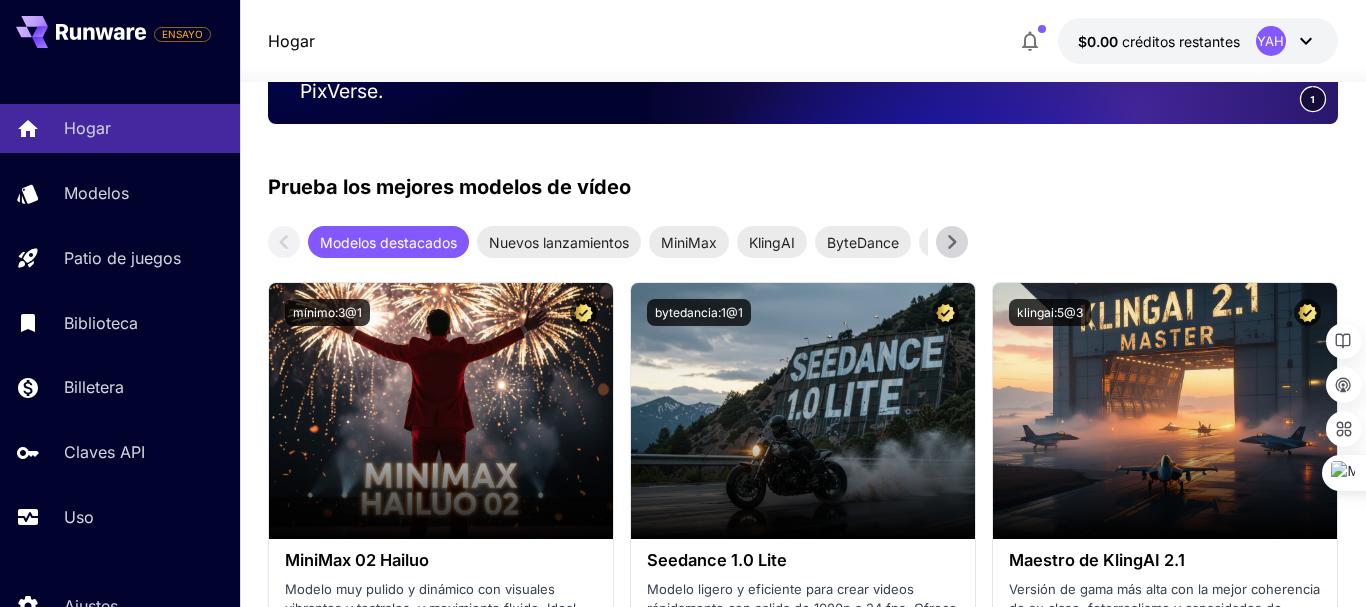 type 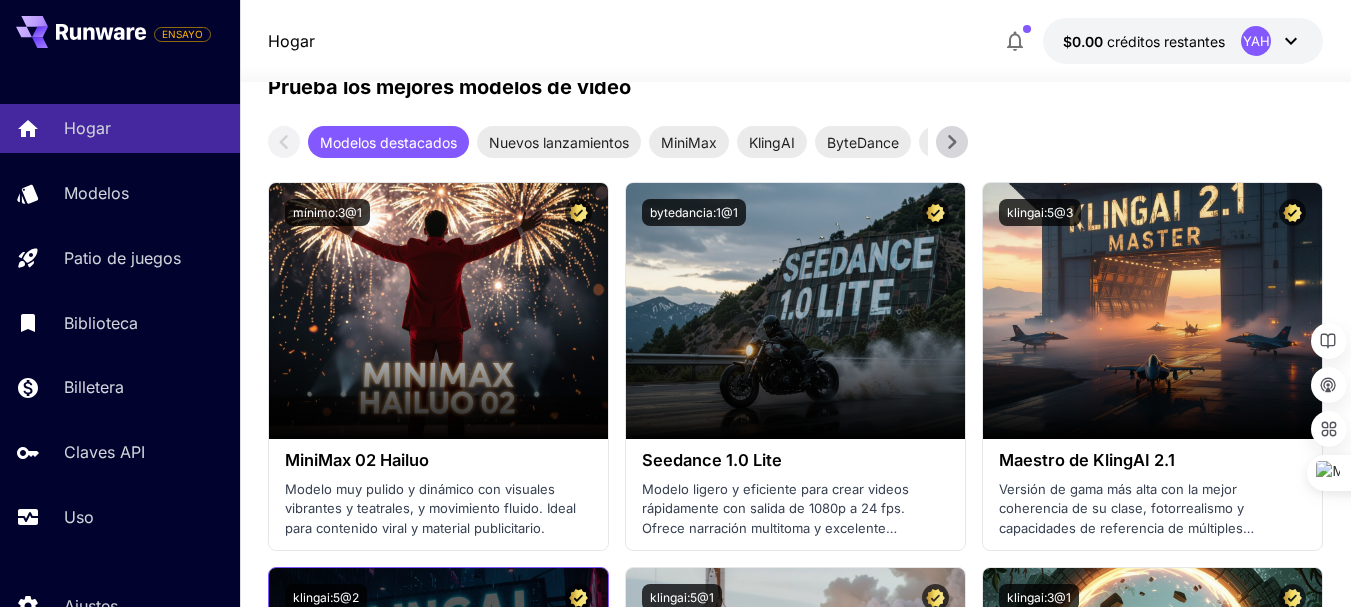 scroll, scrollTop: 800, scrollLeft: 0, axis: vertical 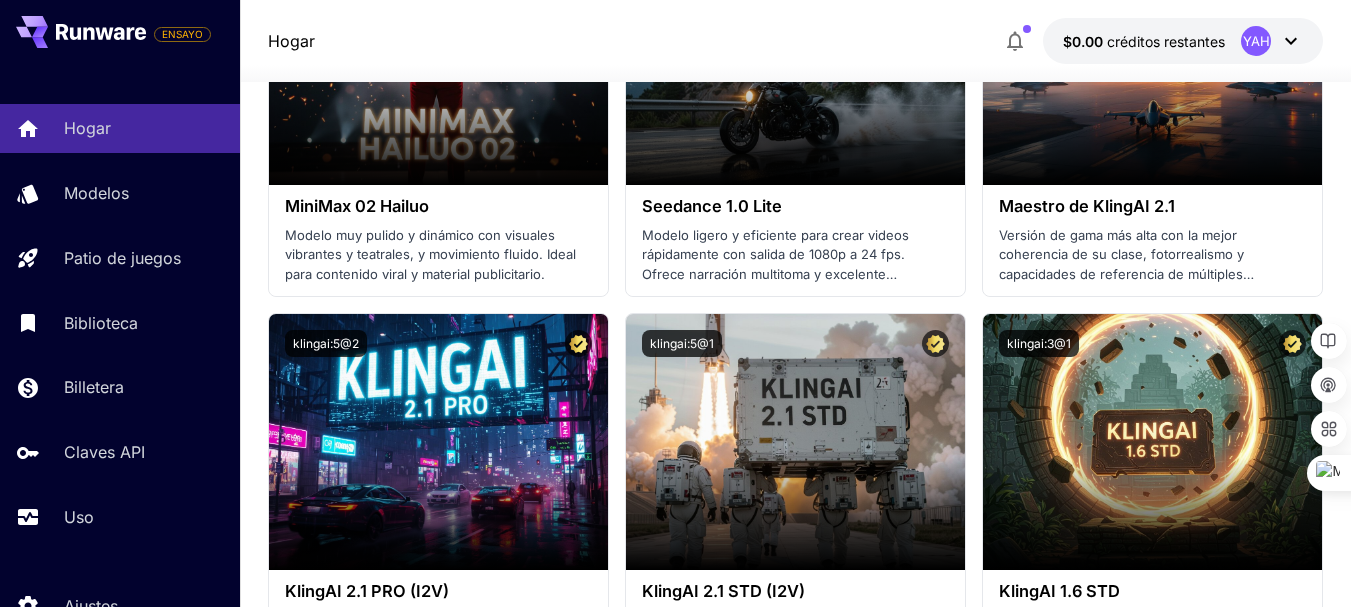 click on "Hogar $0.00    créditos restantes YAH" at bounding box center (795, 41) 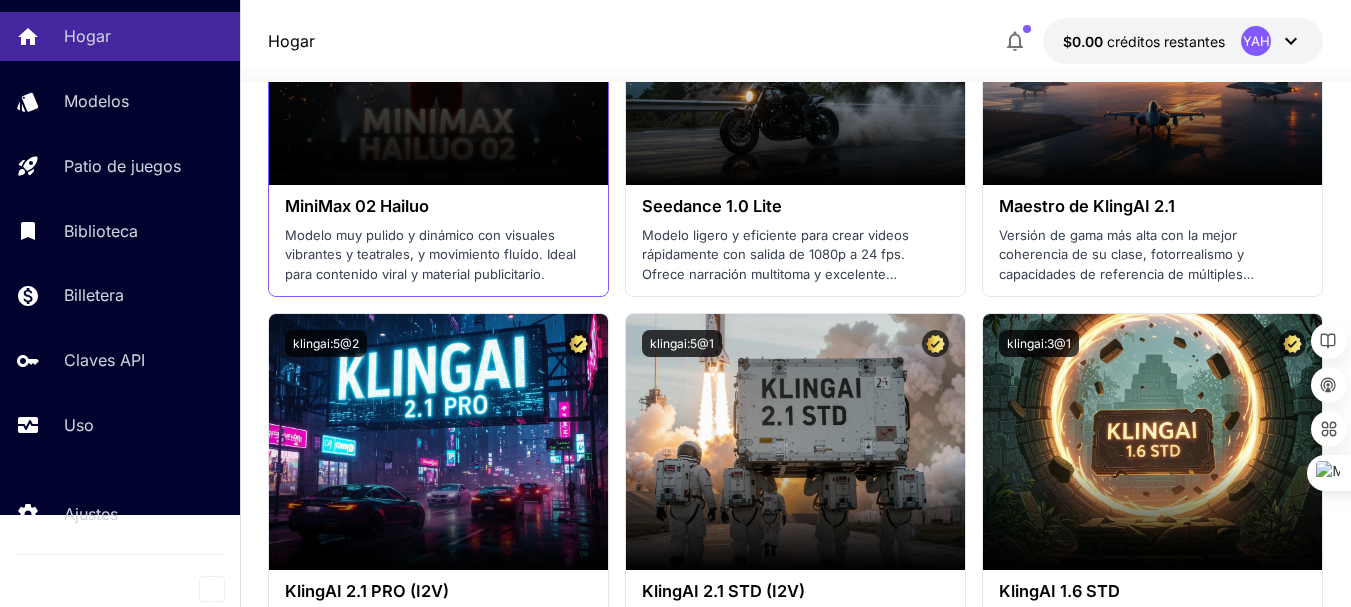 scroll, scrollTop: 0, scrollLeft: 0, axis: both 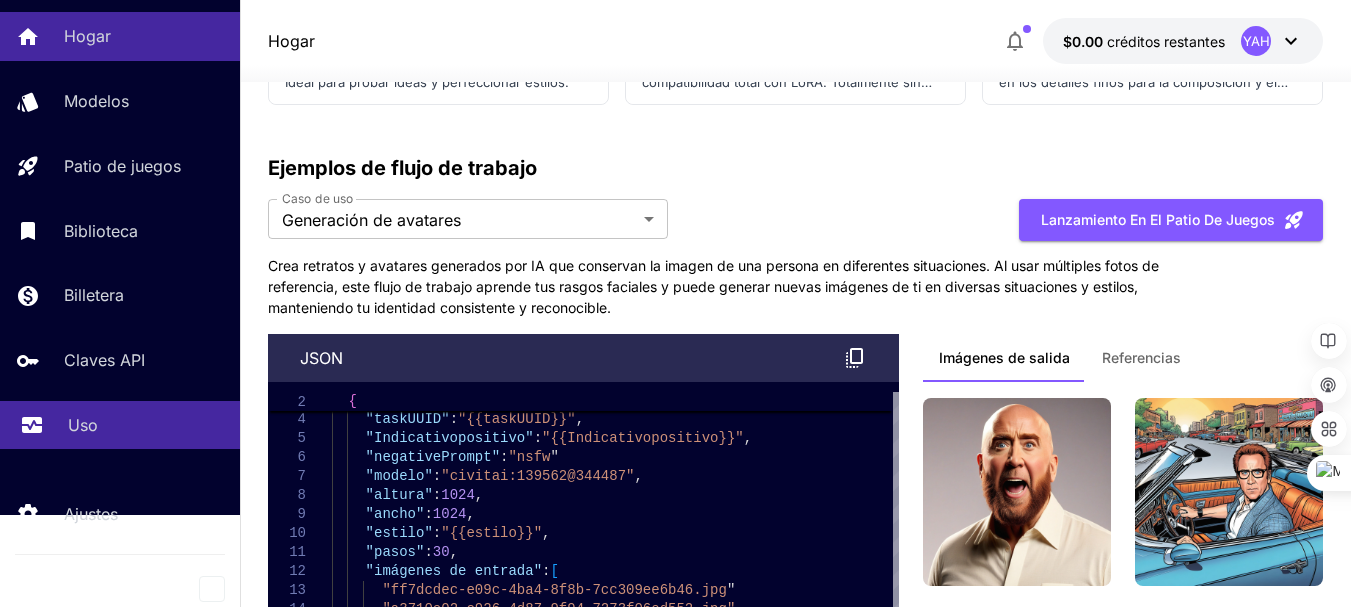 click on "Uso" at bounding box center [83, 425] 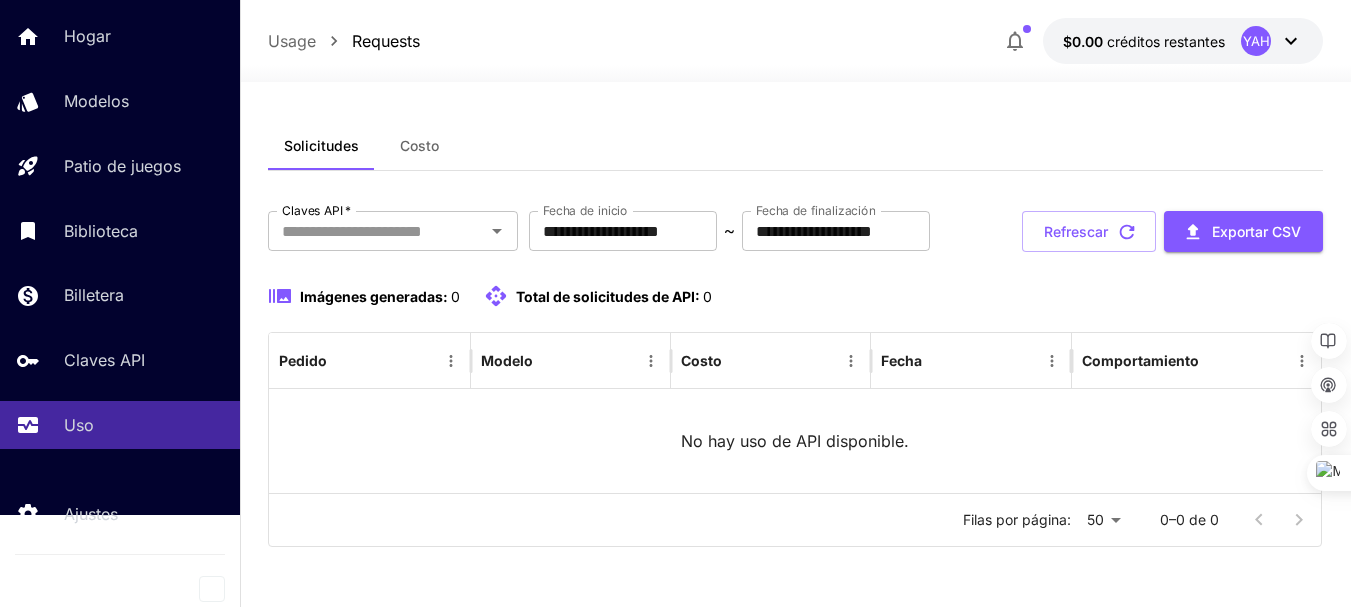 scroll, scrollTop: 0, scrollLeft: 0, axis: both 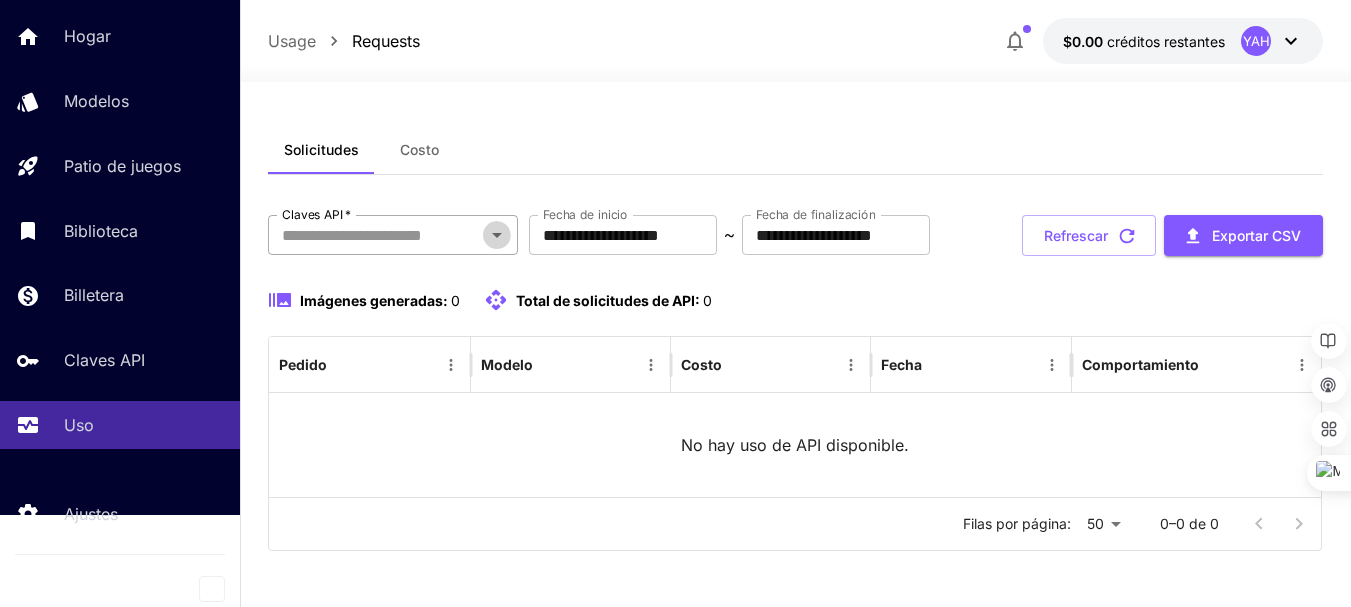 click 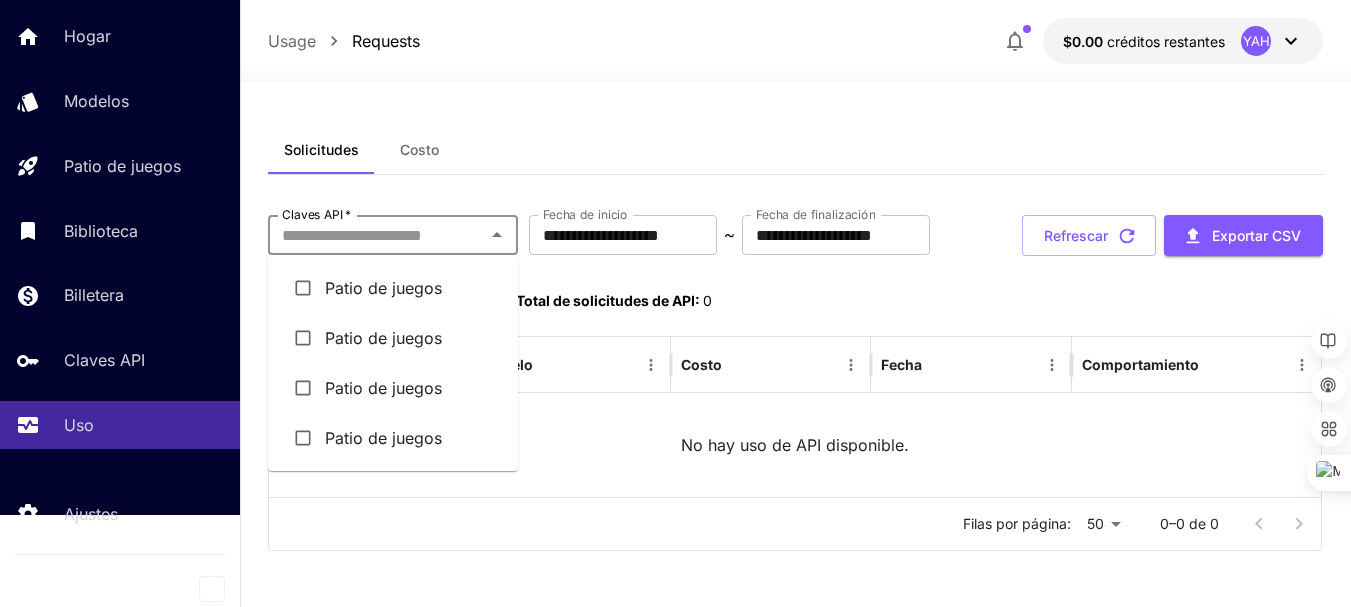 click on "Patio de juegos" at bounding box center (383, 288) 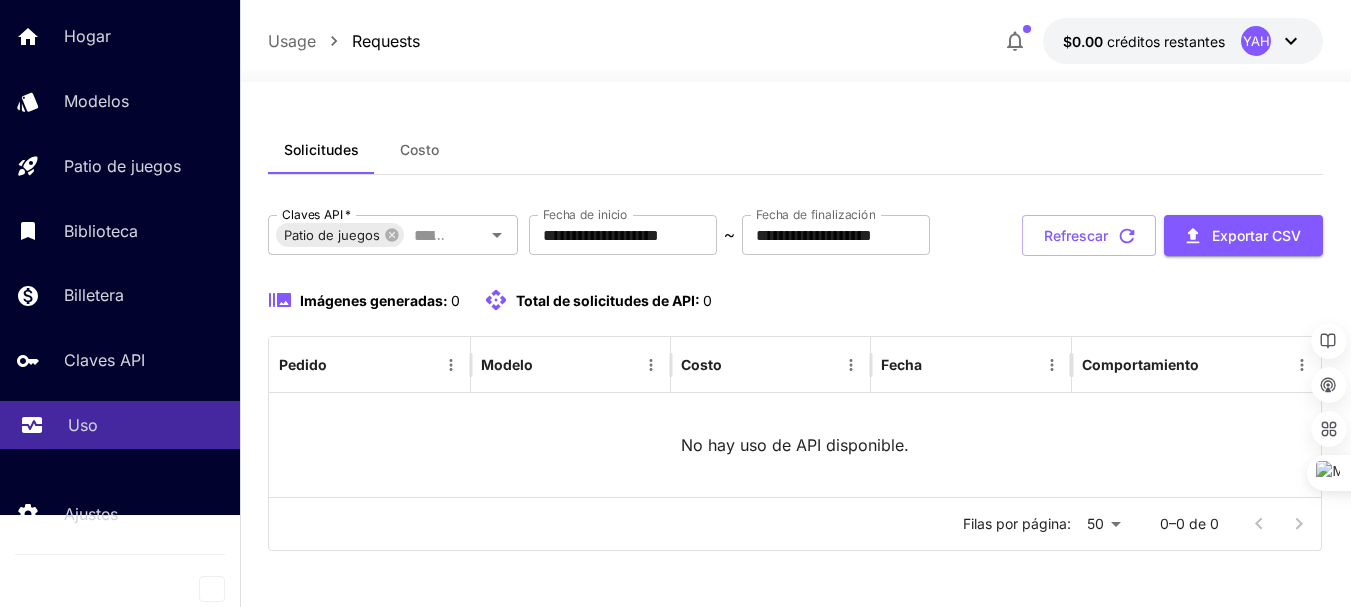scroll, scrollTop: 68, scrollLeft: 0, axis: vertical 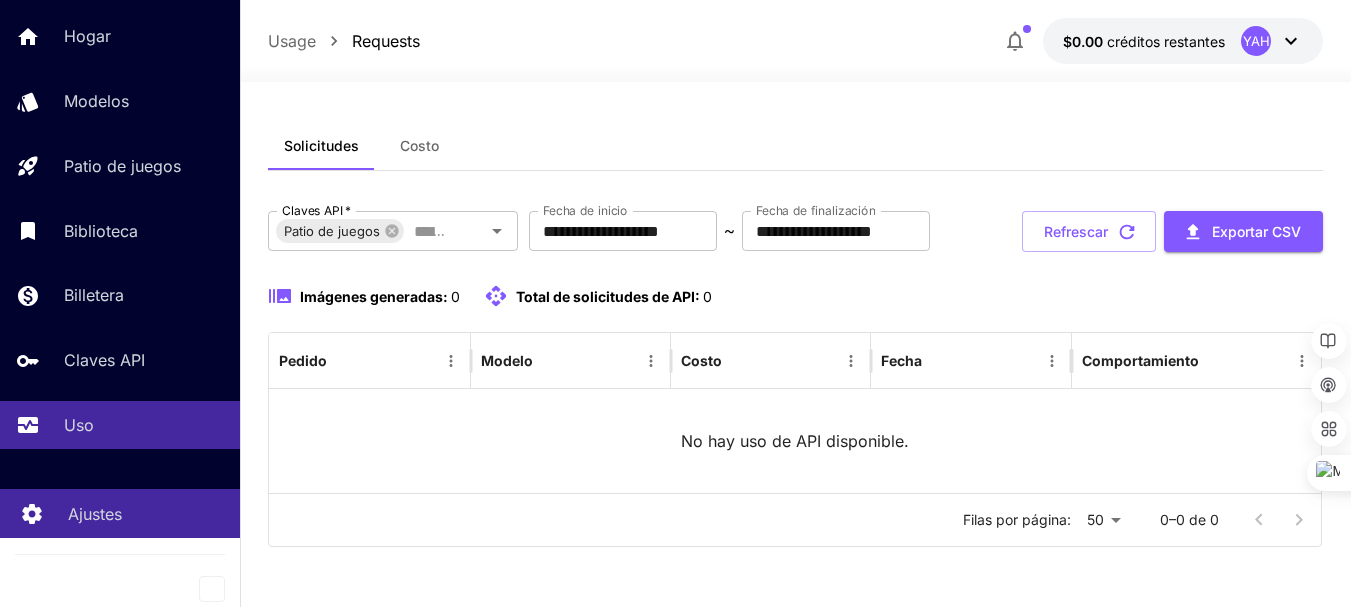 click on "Ajustes" at bounding box center [95, 514] 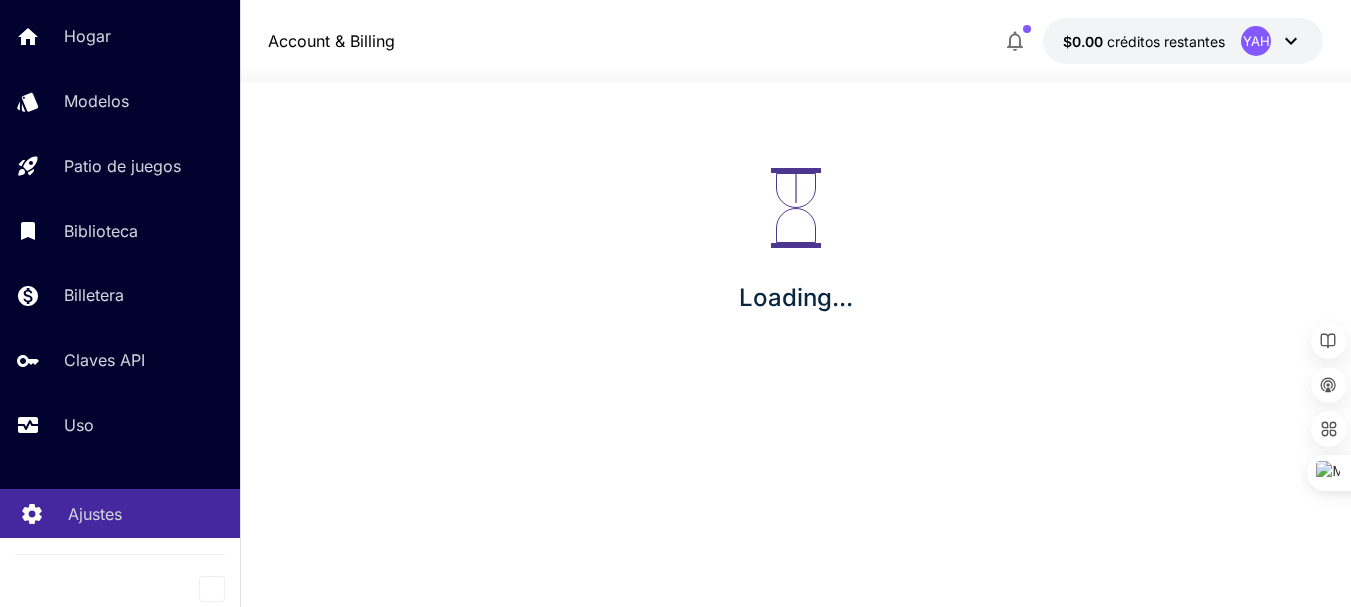 scroll, scrollTop: 0, scrollLeft: 0, axis: both 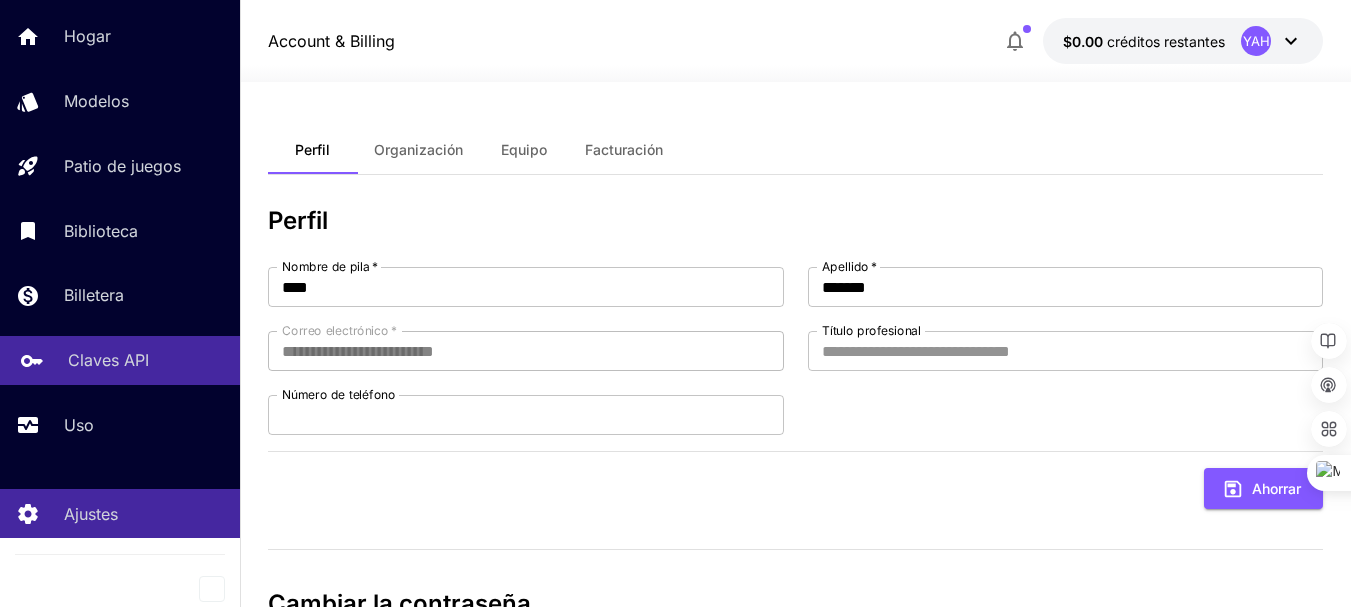click on "Claves API" at bounding box center (108, 360) 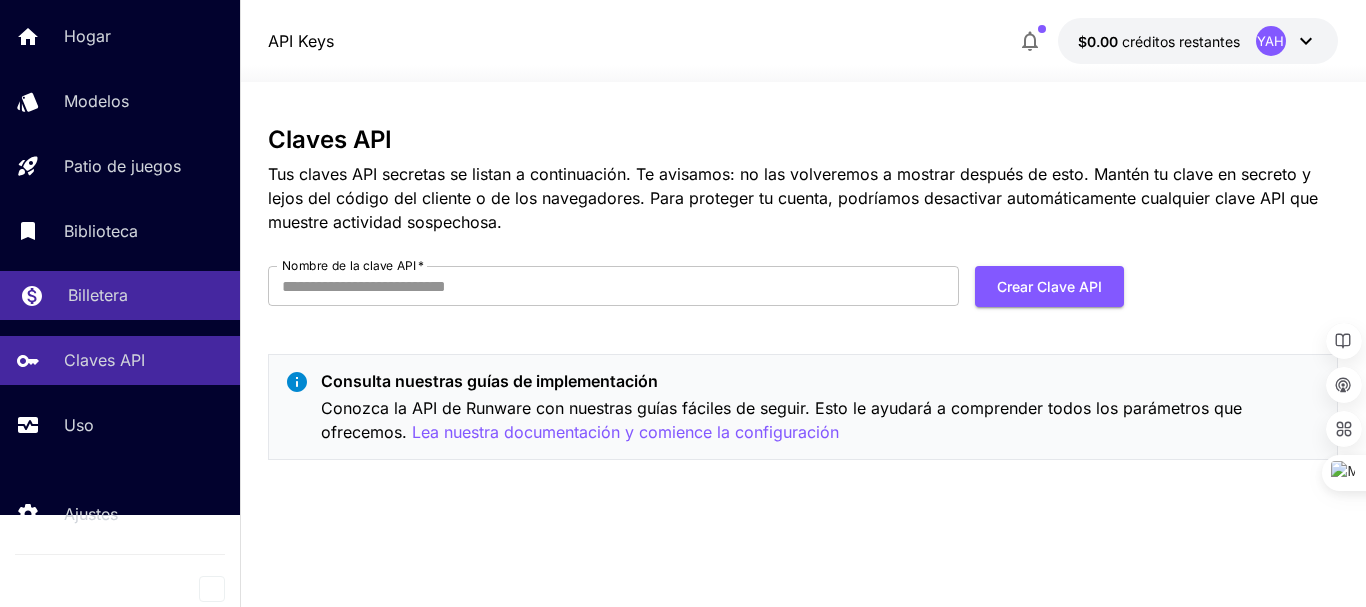 click on "Billetera" at bounding box center [98, 295] 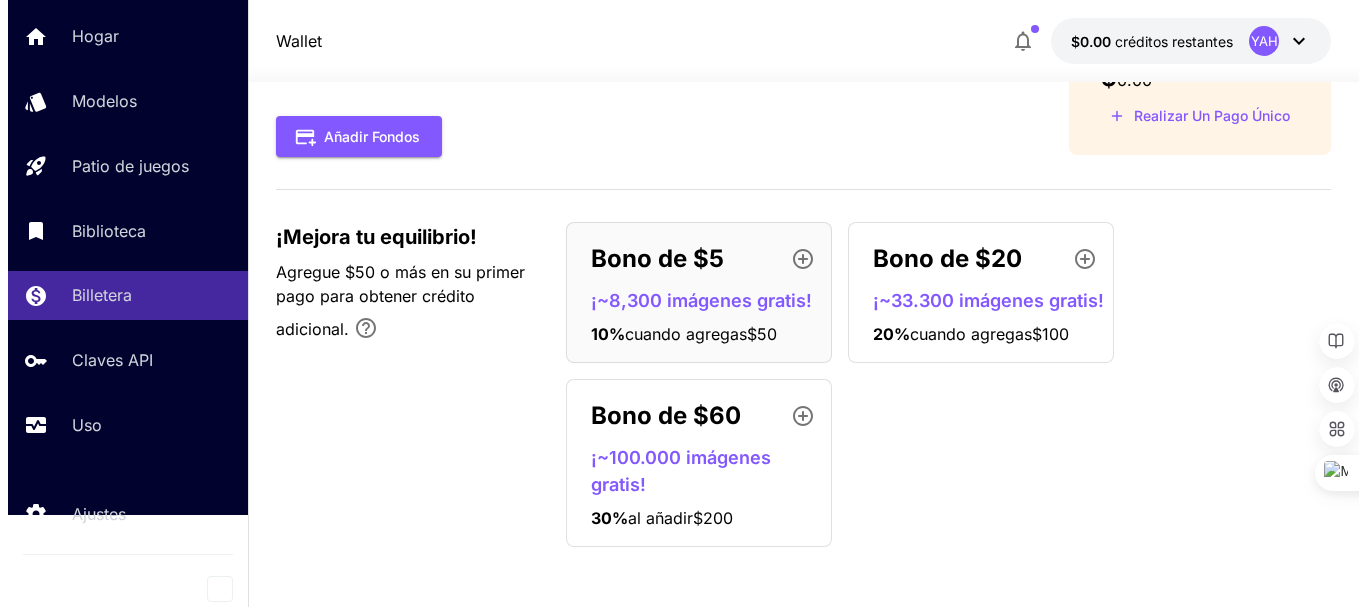scroll, scrollTop: 0, scrollLeft: 0, axis: both 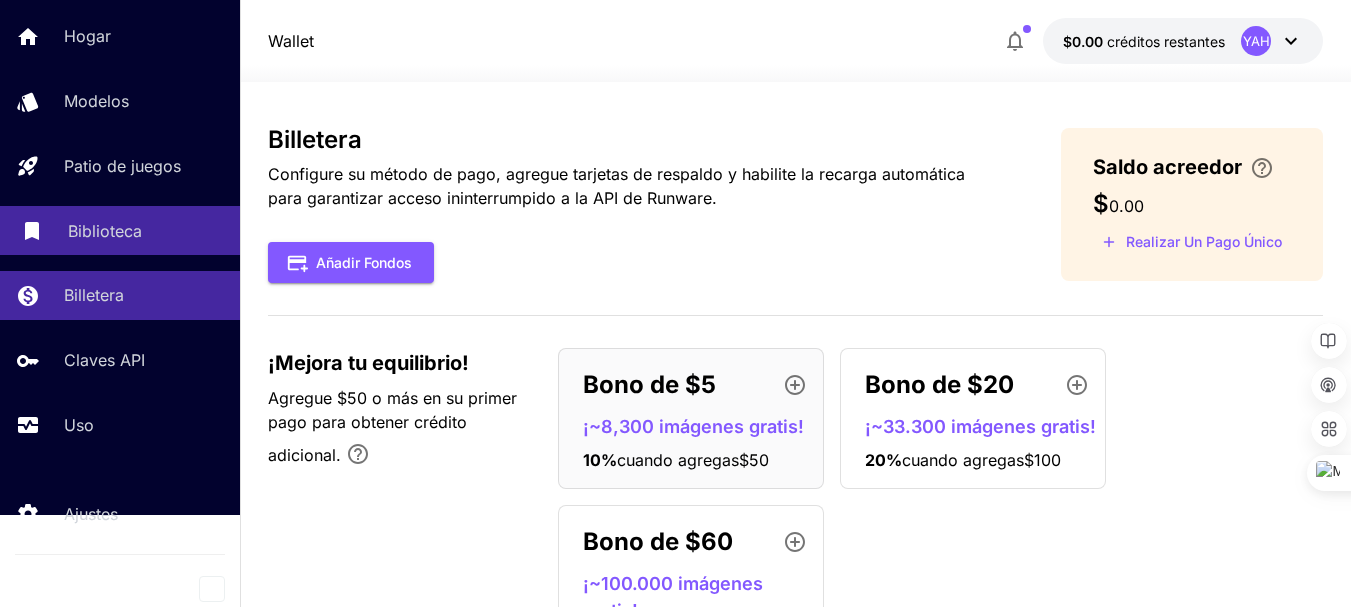 click on "Biblioteca" at bounding box center (105, 231) 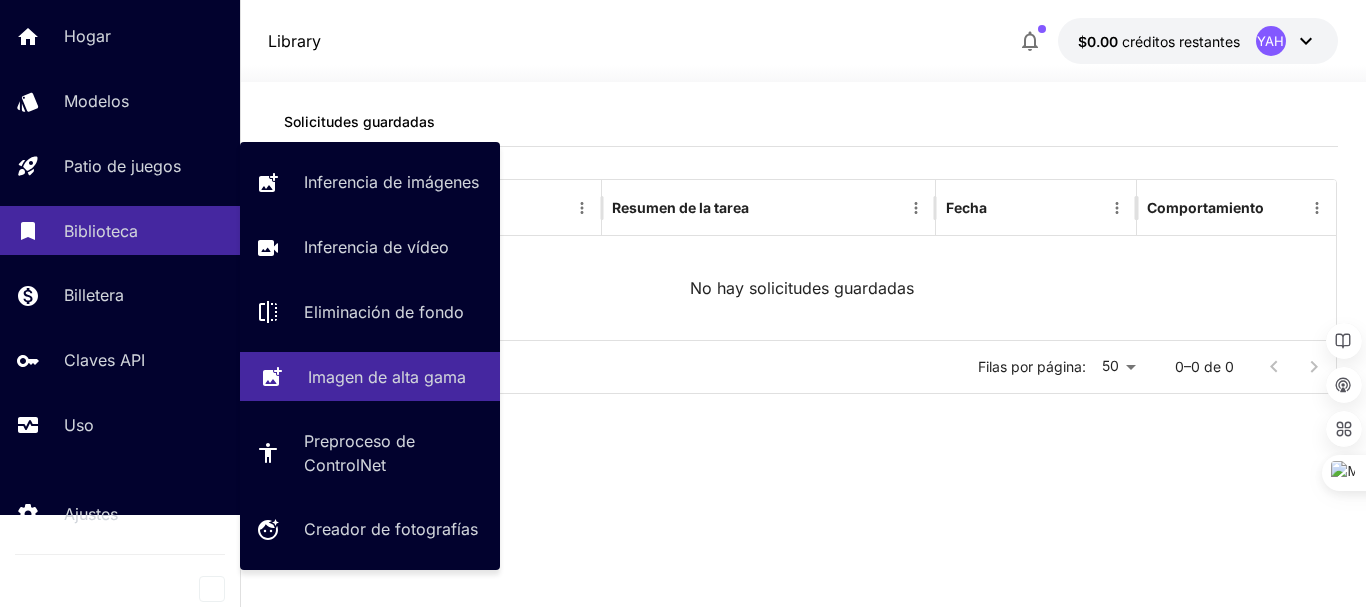 click on "Imagen de alta gama" at bounding box center [387, 377] 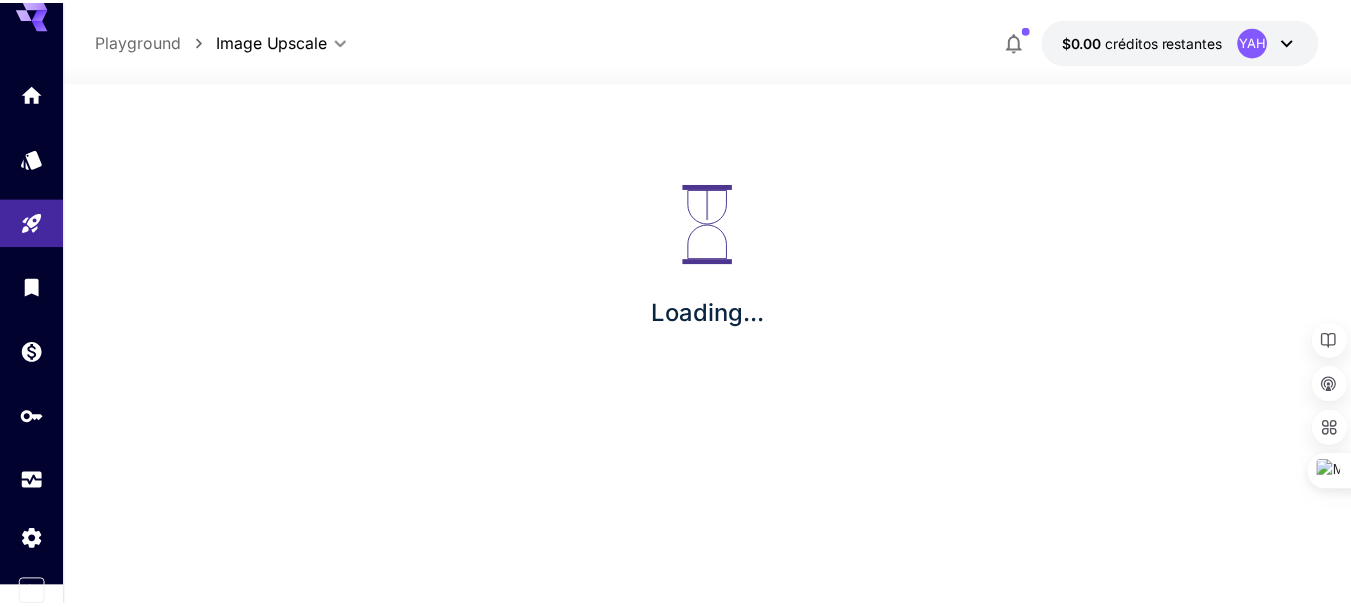 scroll, scrollTop: 19, scrollLeft: 0, axis: vertical 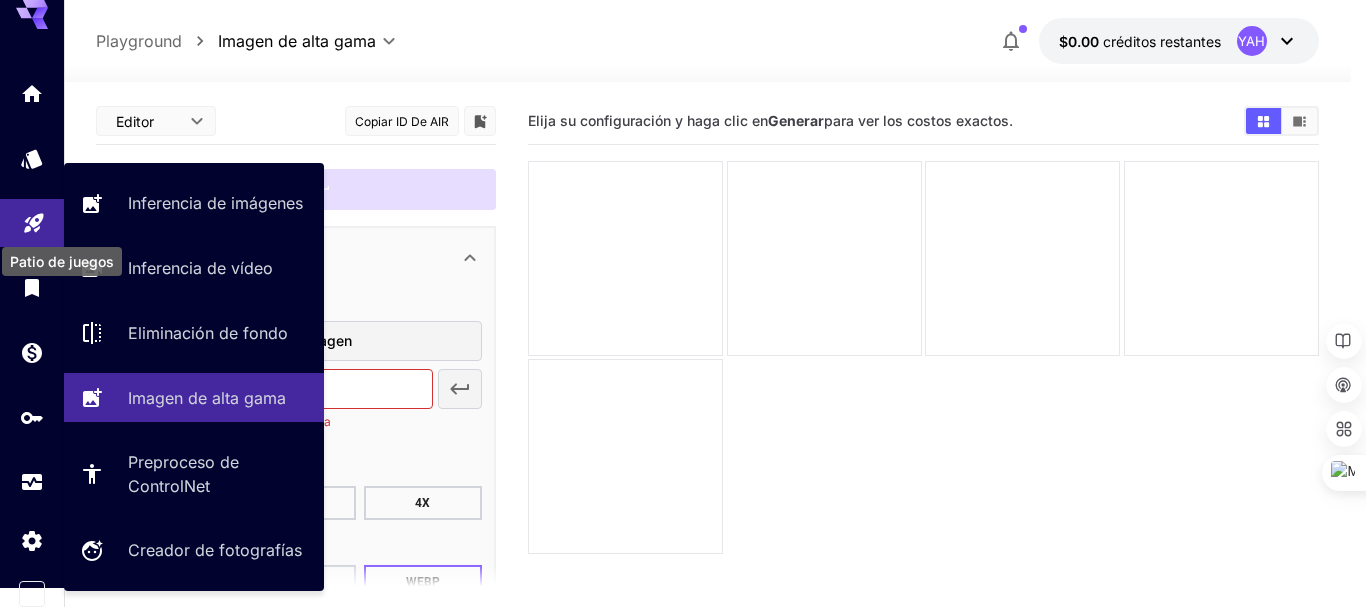 click 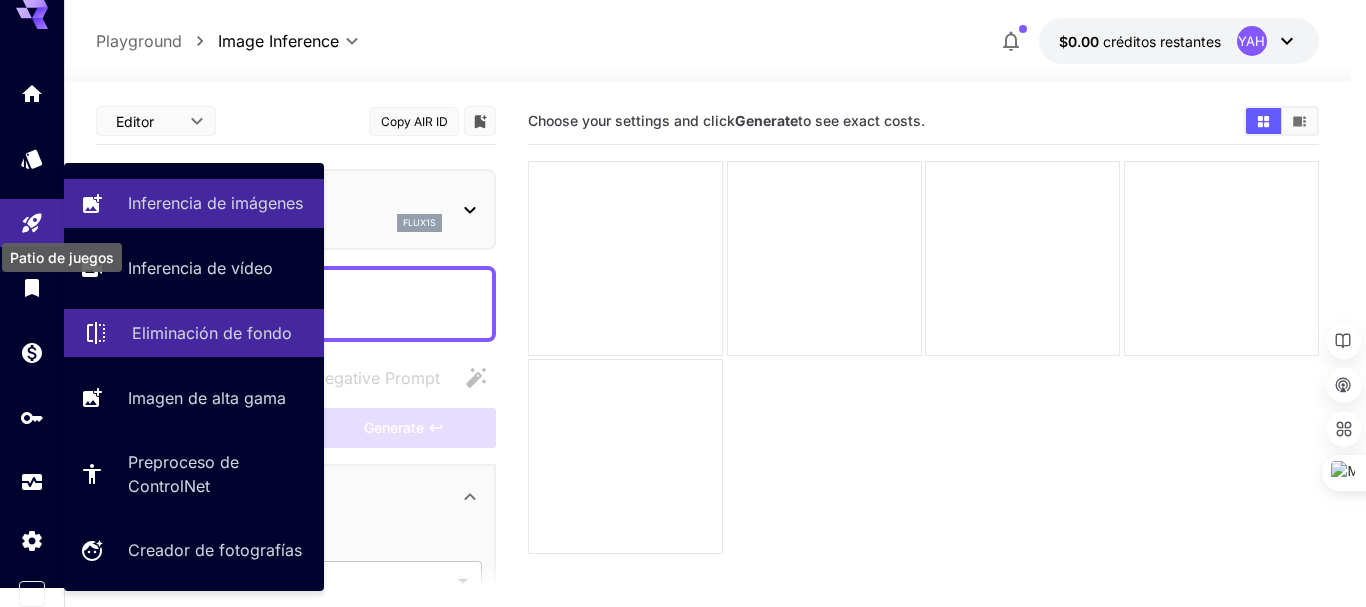 type on "**********" 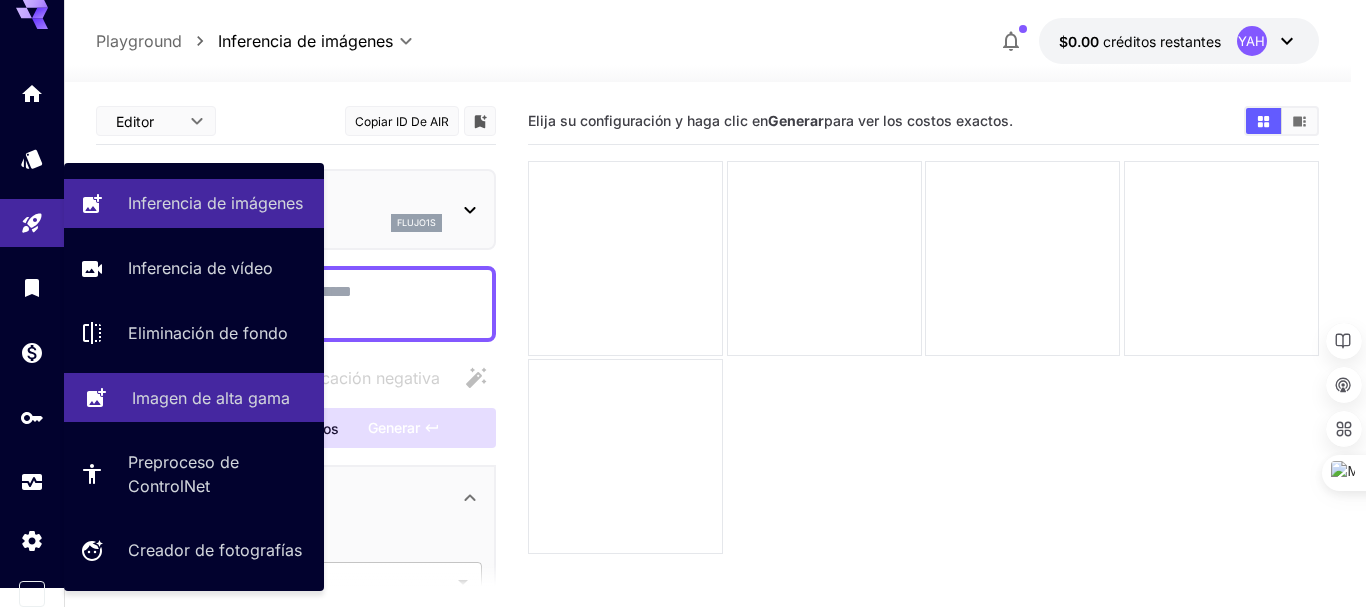 click on "Imagen de alta gama" at bounding box center (211, 398) 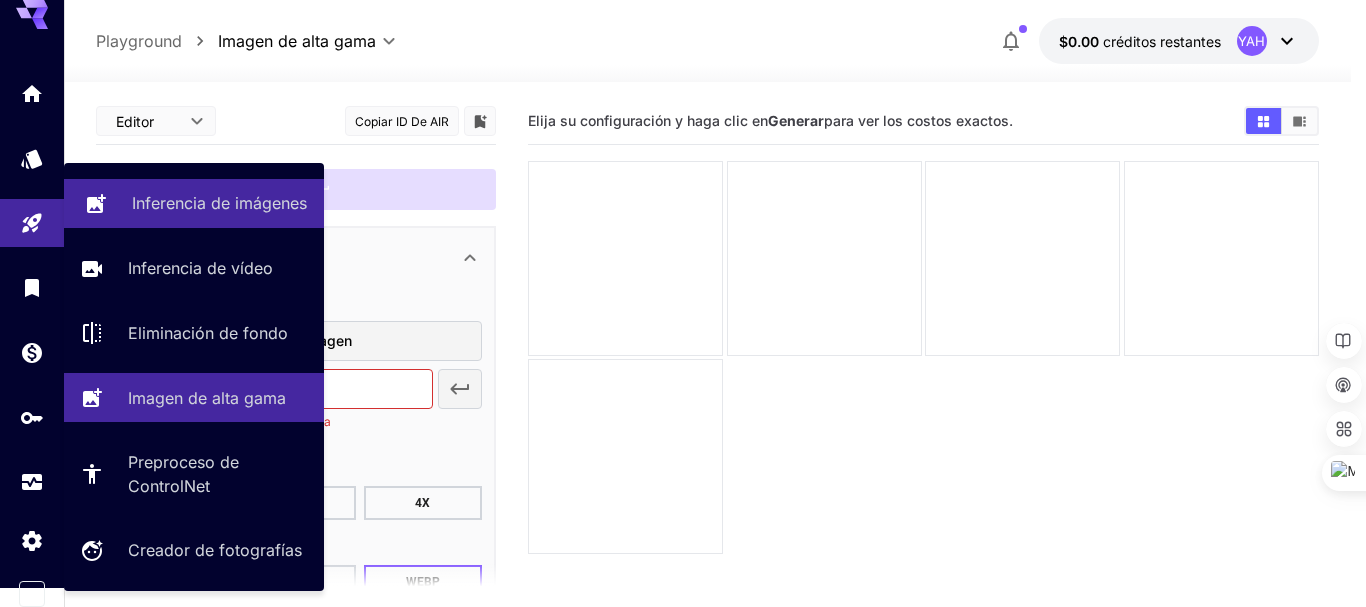 click on "Inferencia de imágenes" at bounding box center (219, 203) 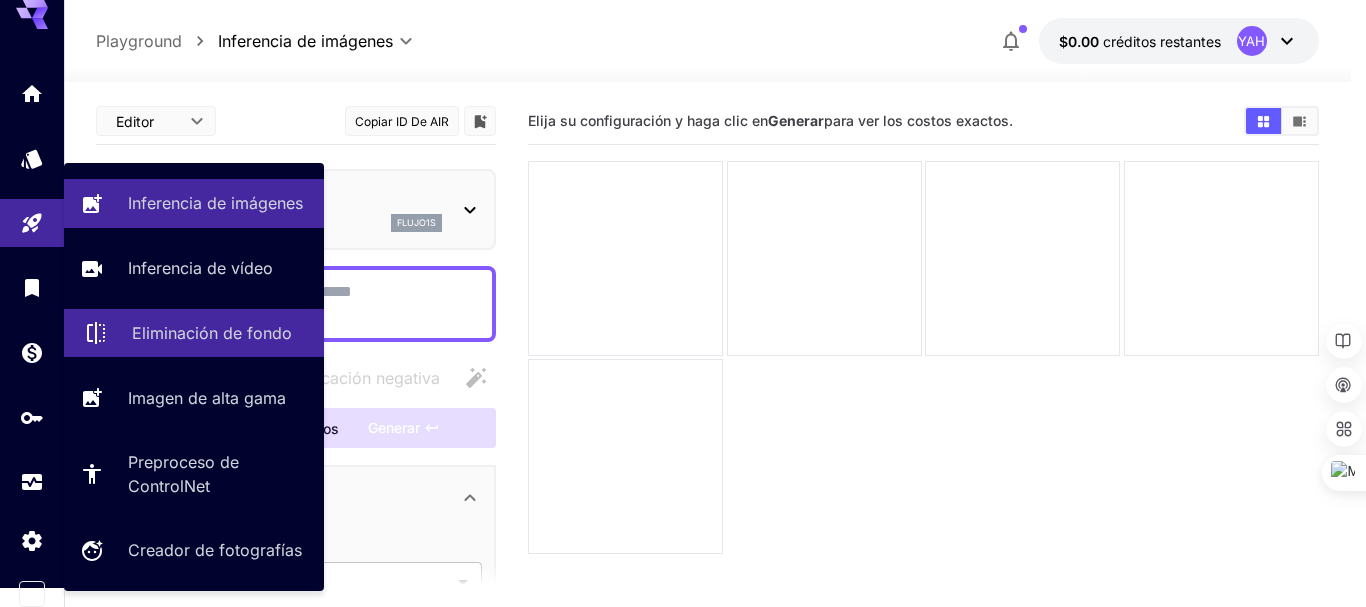 click on "Eliminación de fondo" at bounding box center (212, 333) 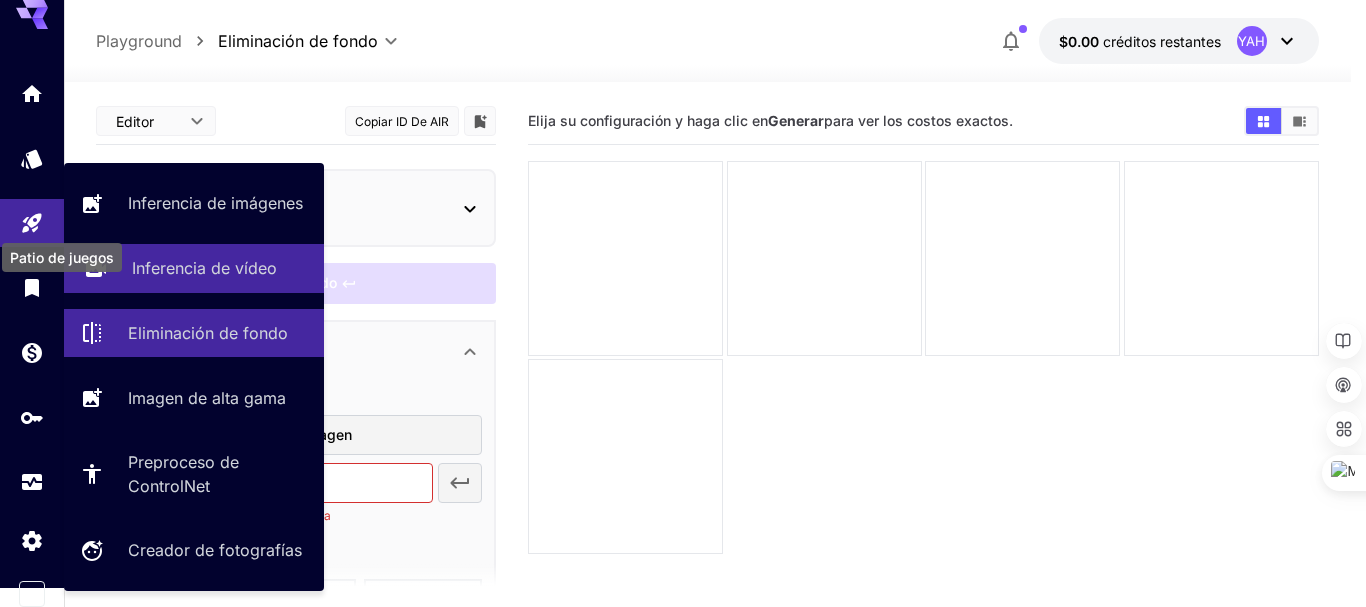 drag, startPoint x: 37, startPoint y: 218, endPoint x: 149, endPoint y: 253, distance: 117.341385 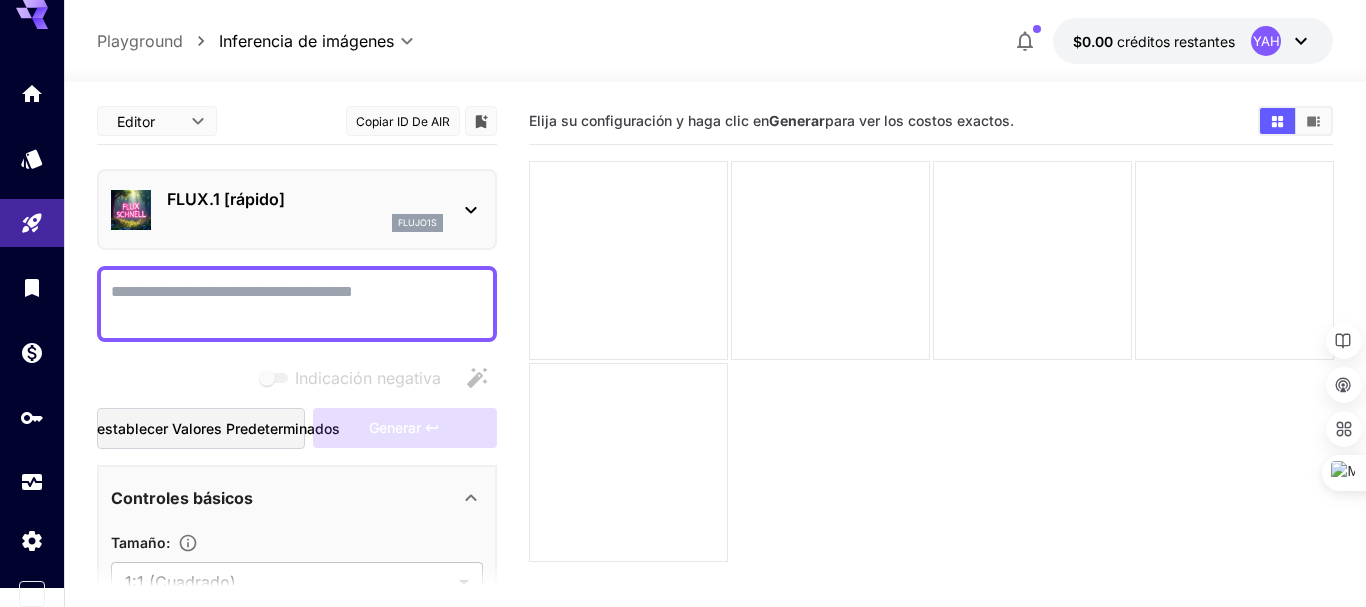 click on "**********" at bounding box center (683, 382) 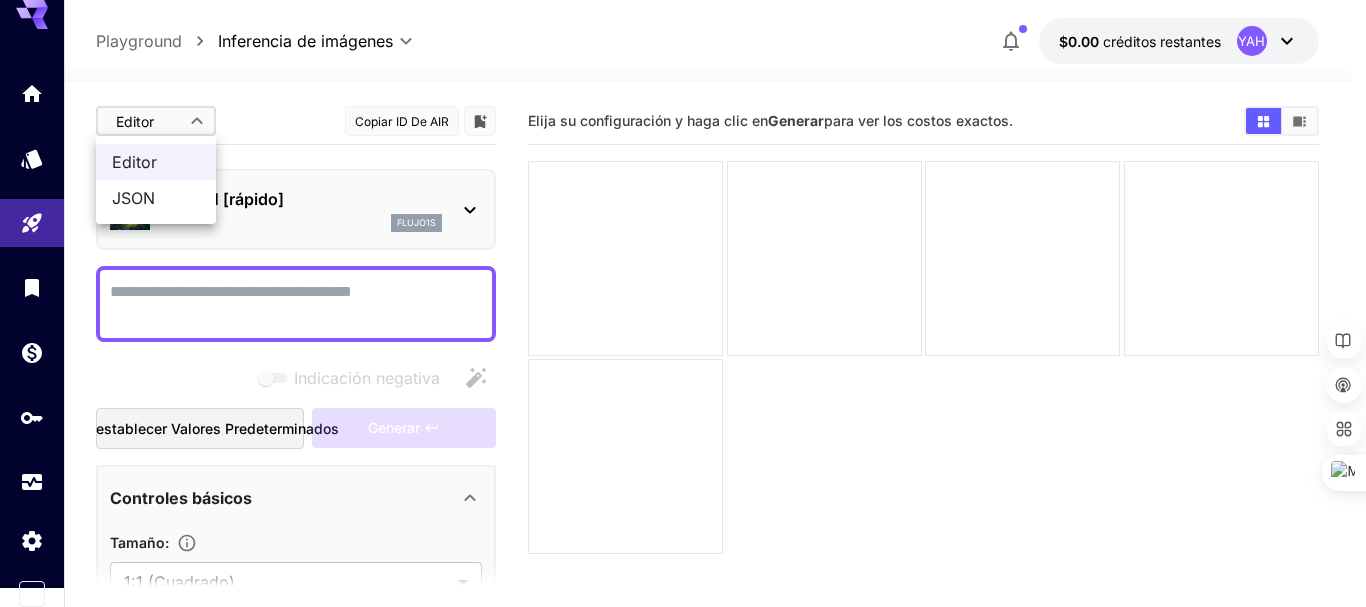 click at bounding box center (683, 303) 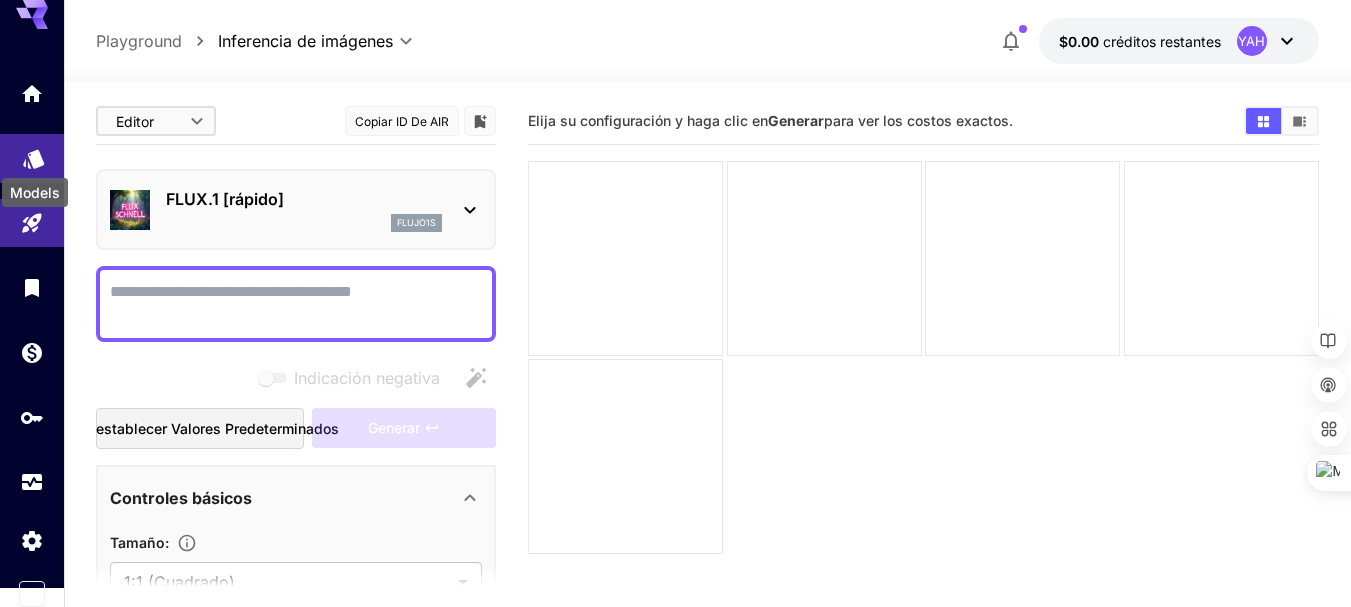 click 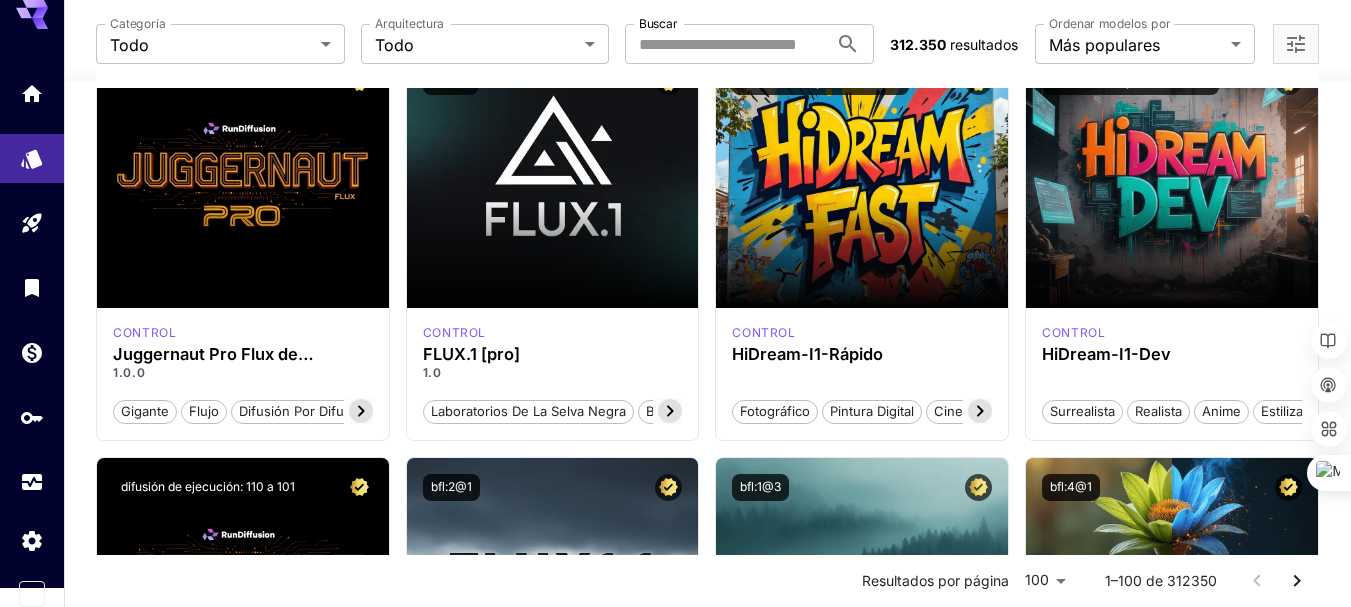 scroll, scrollTop: 500, scrollLeft: 0, axis: vertical 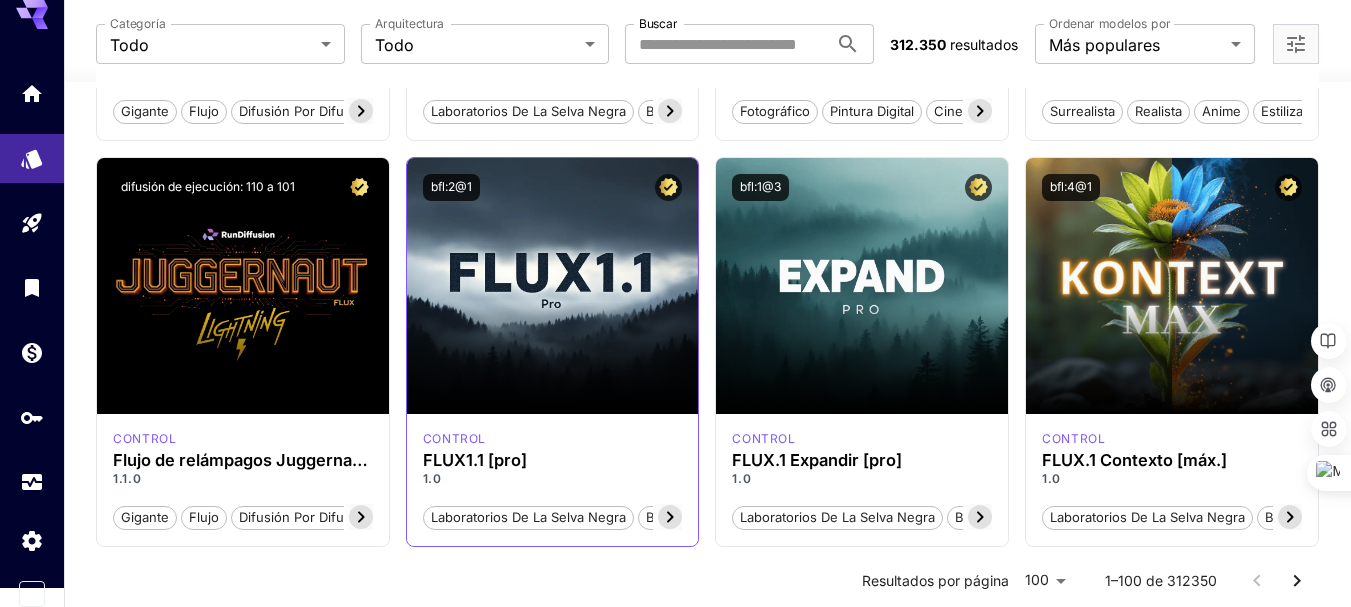 click 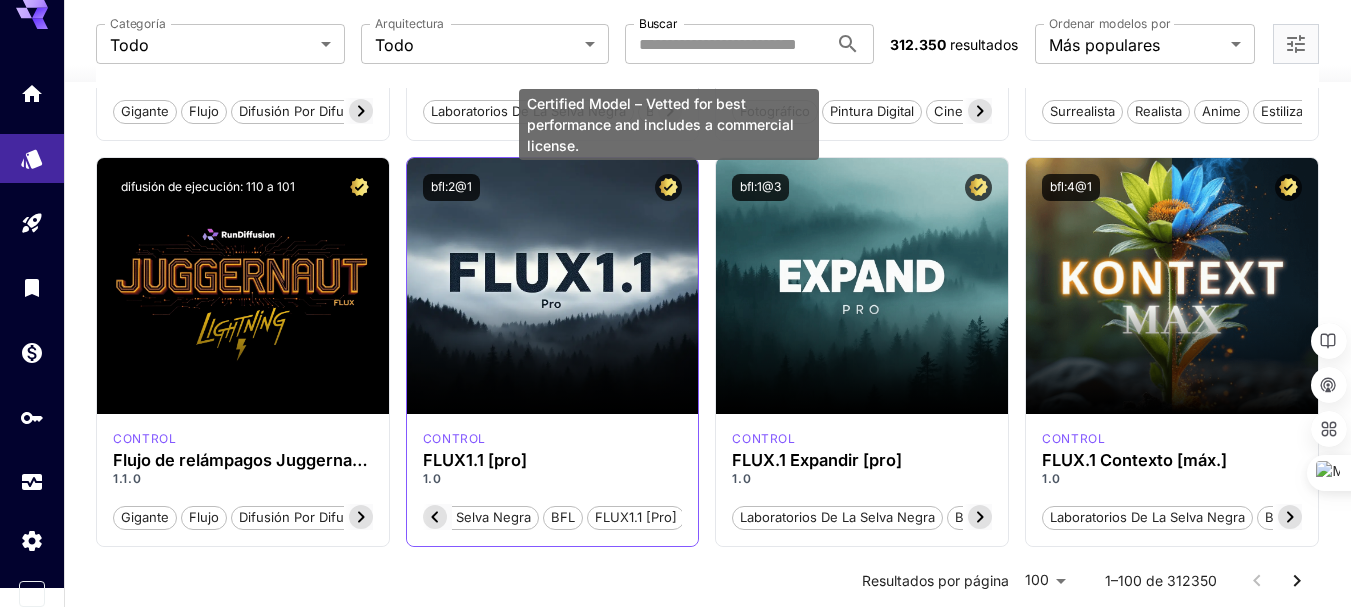 click 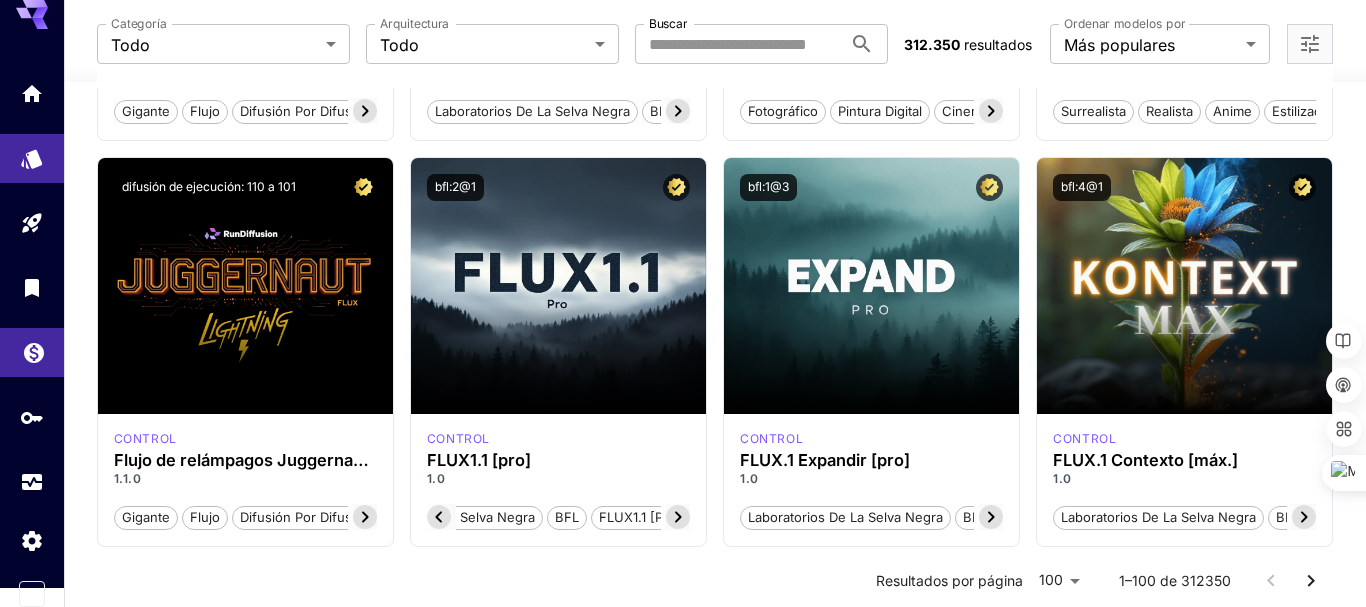 scroll, scrollTop: 0, scrollLeft: 121, axis: horizontal 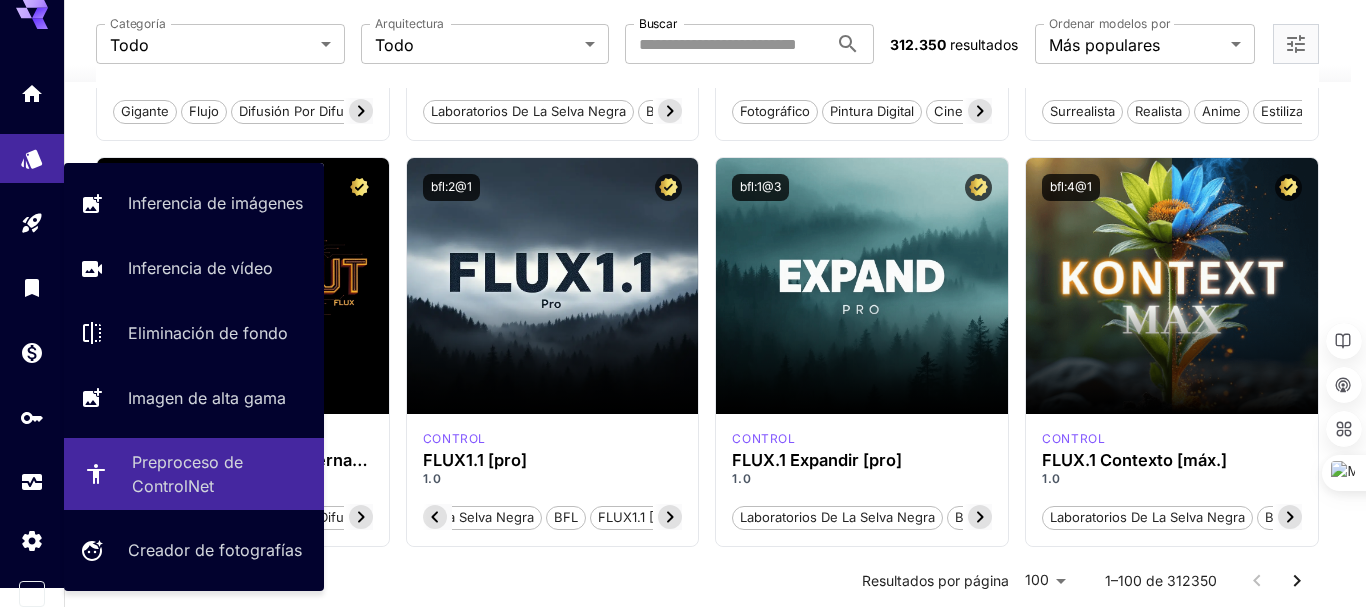 click on "Preproceso de ControlNet" at bounding box center (187, 474) 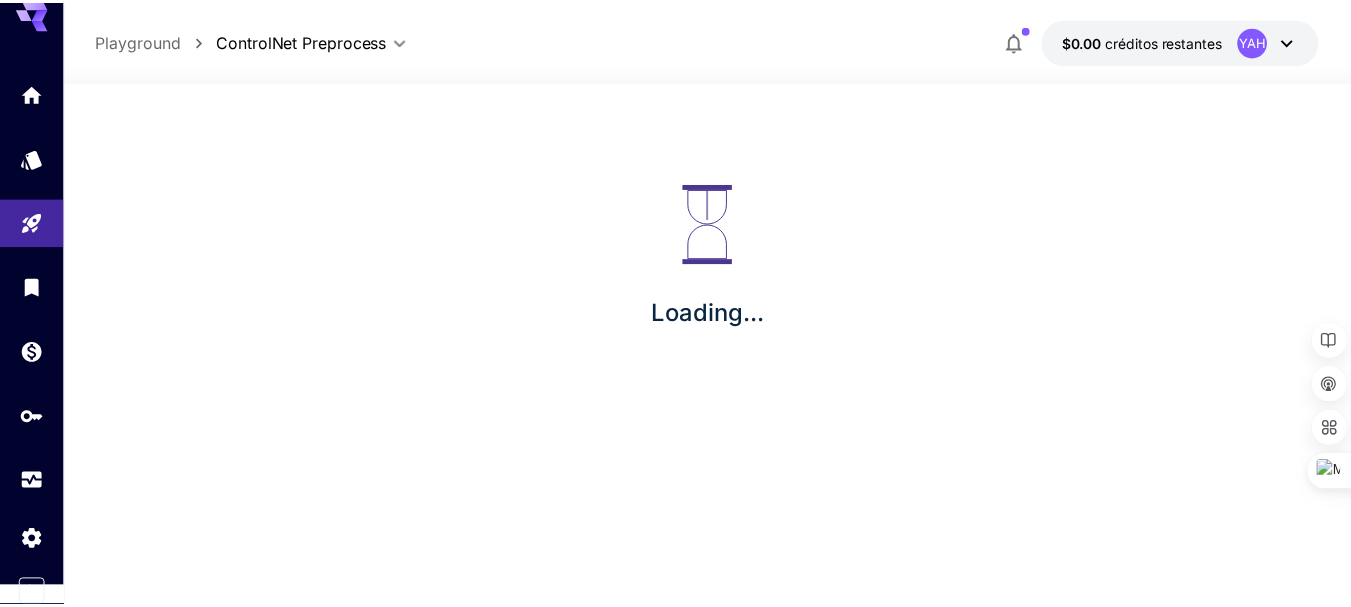 scroll, scrollTop: 0, scrollLeft: 0, axis: both 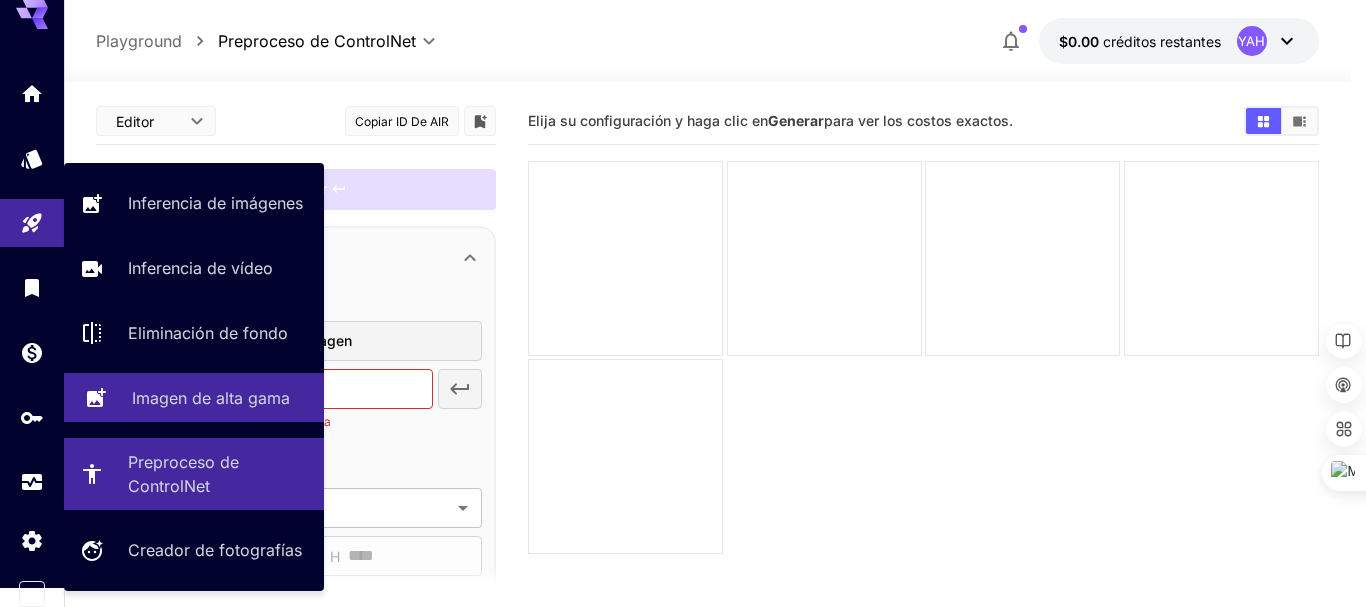 click on "Imagen de alta gama" at bounding box center [211, 398] 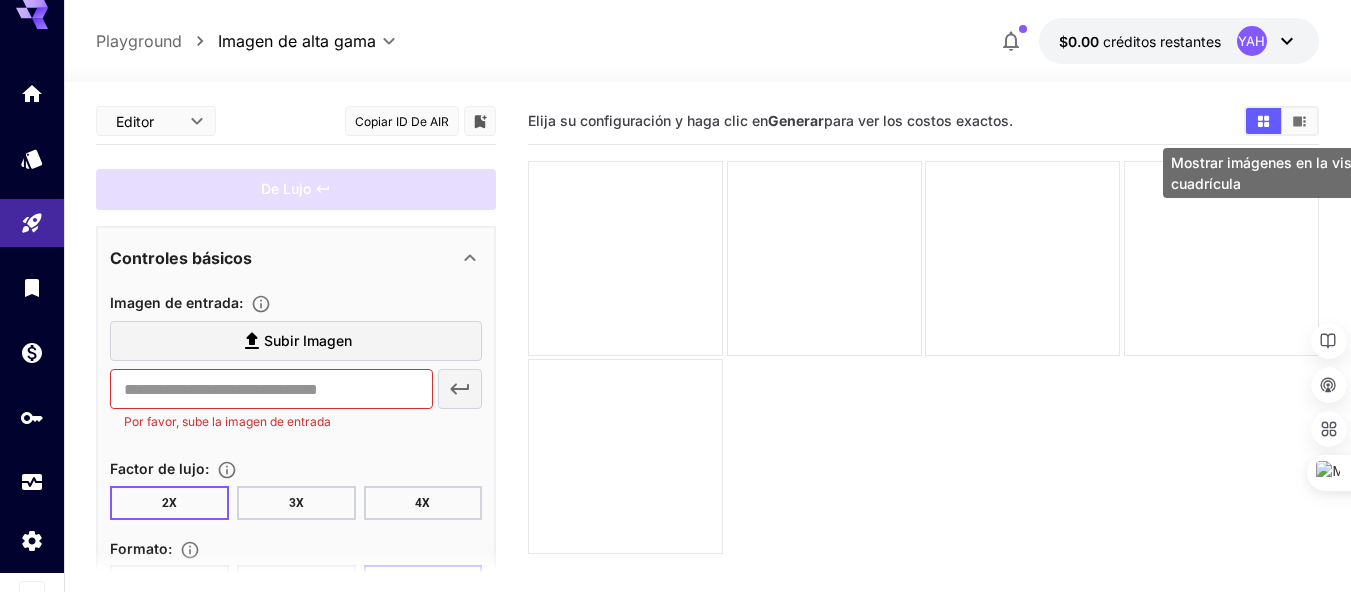 click 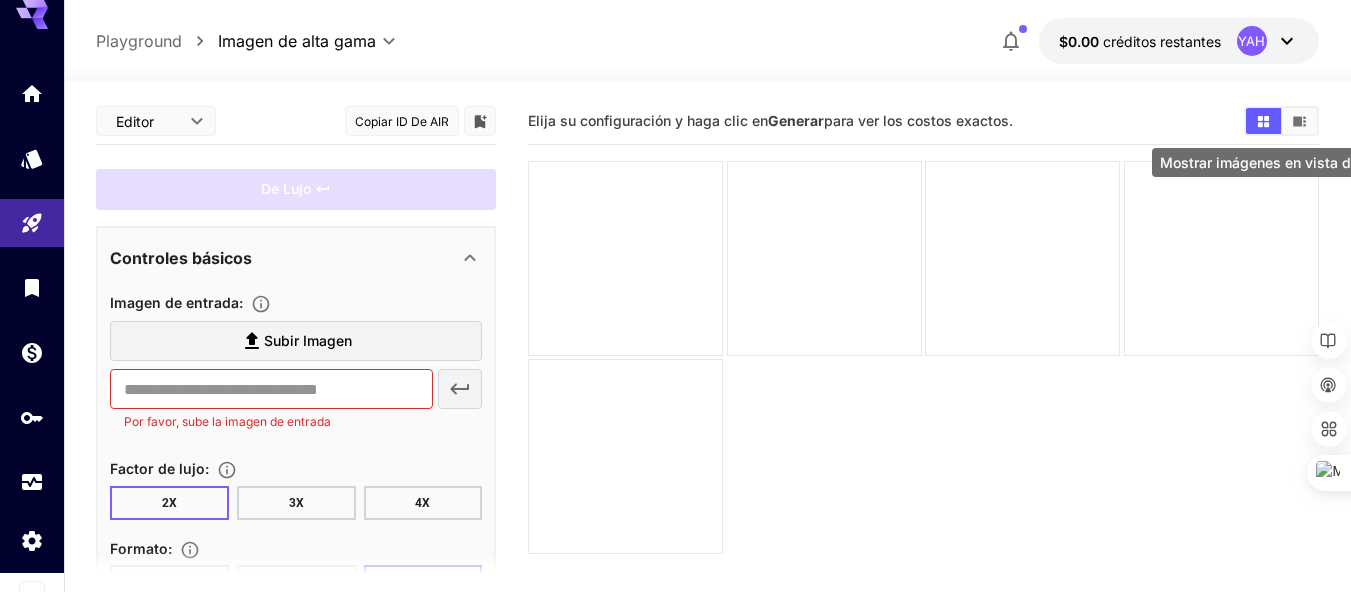 click 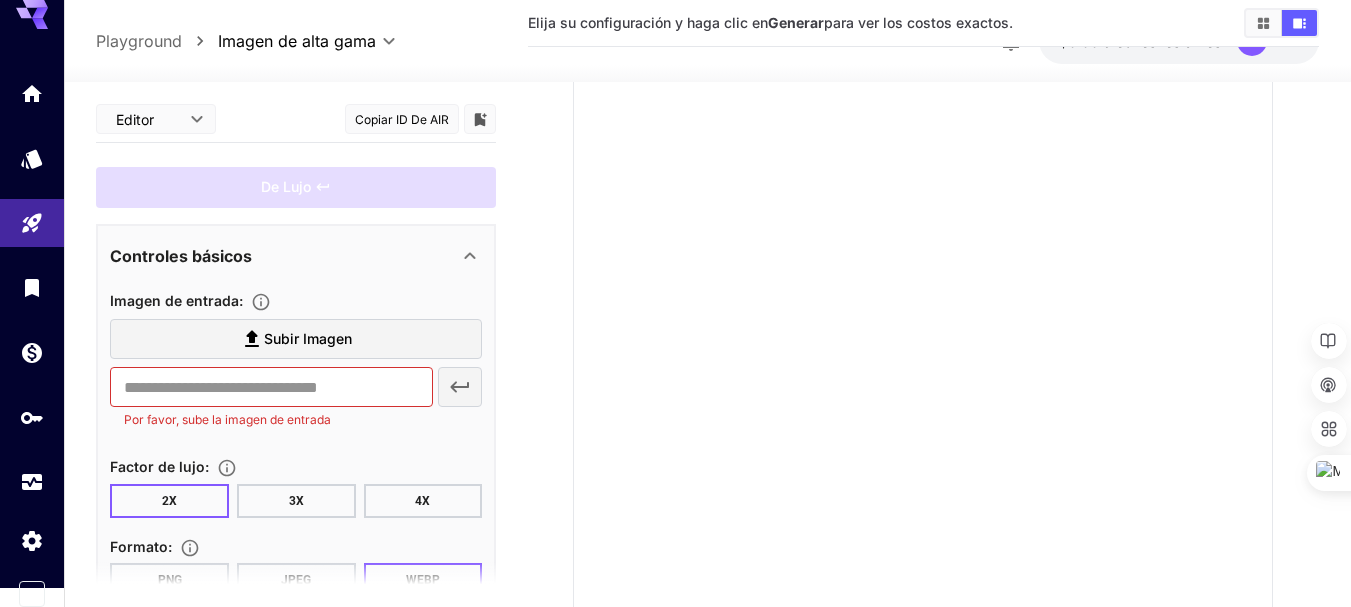 scroll, scrollTop: 0, scrollLeft: 0, axis: both 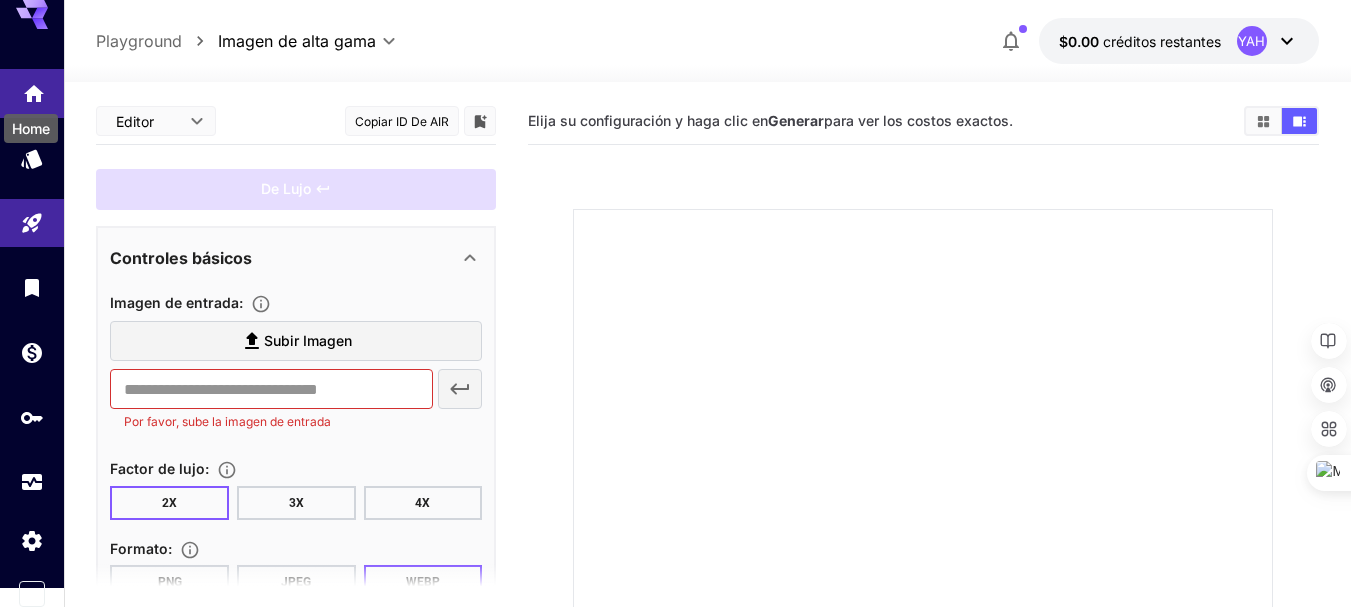 click 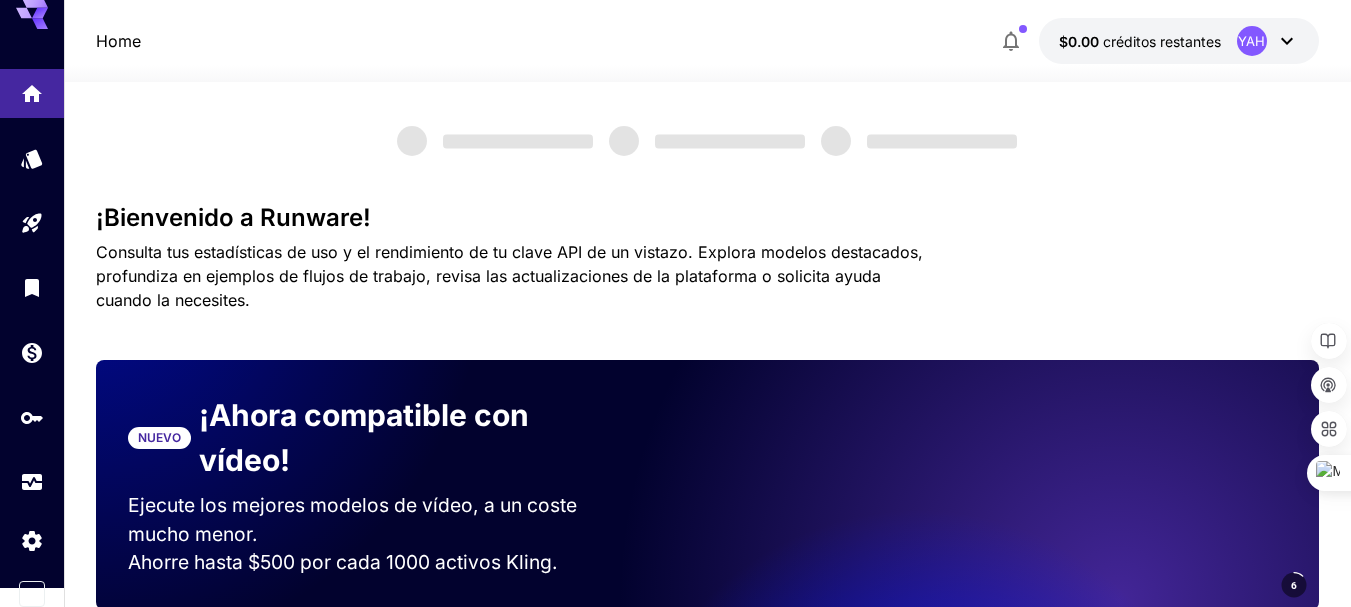 scroll, scrollTop: 200, scrollLeft: 0, axis: vertical 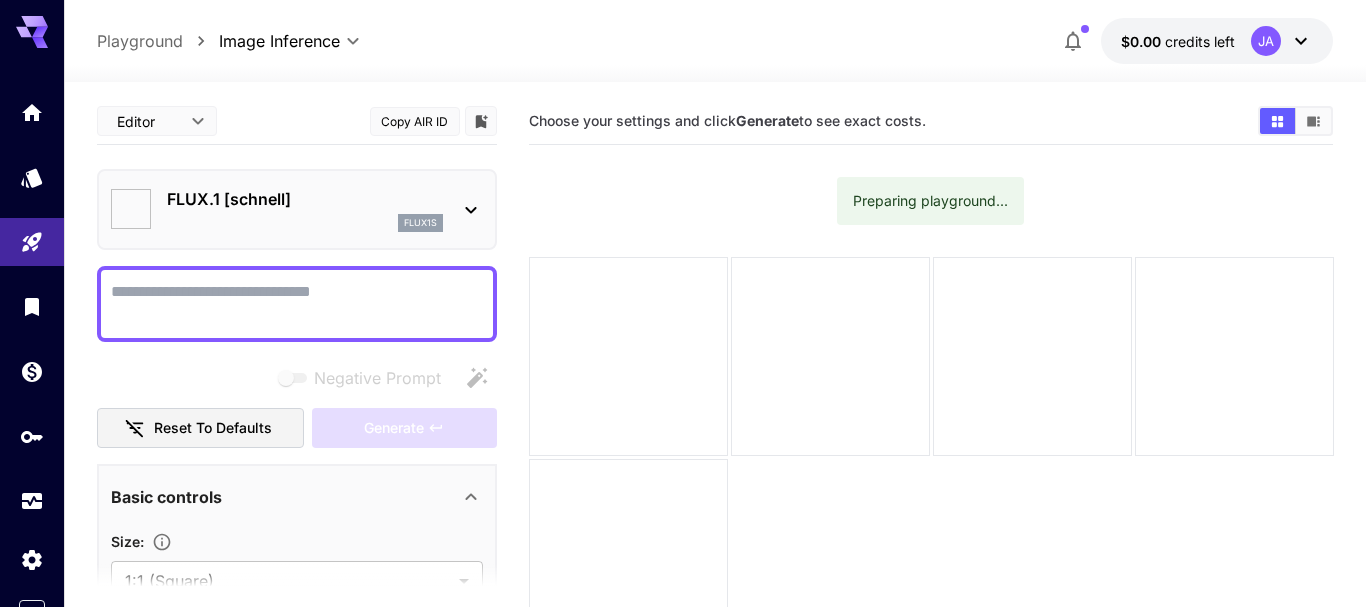 type on "**********" 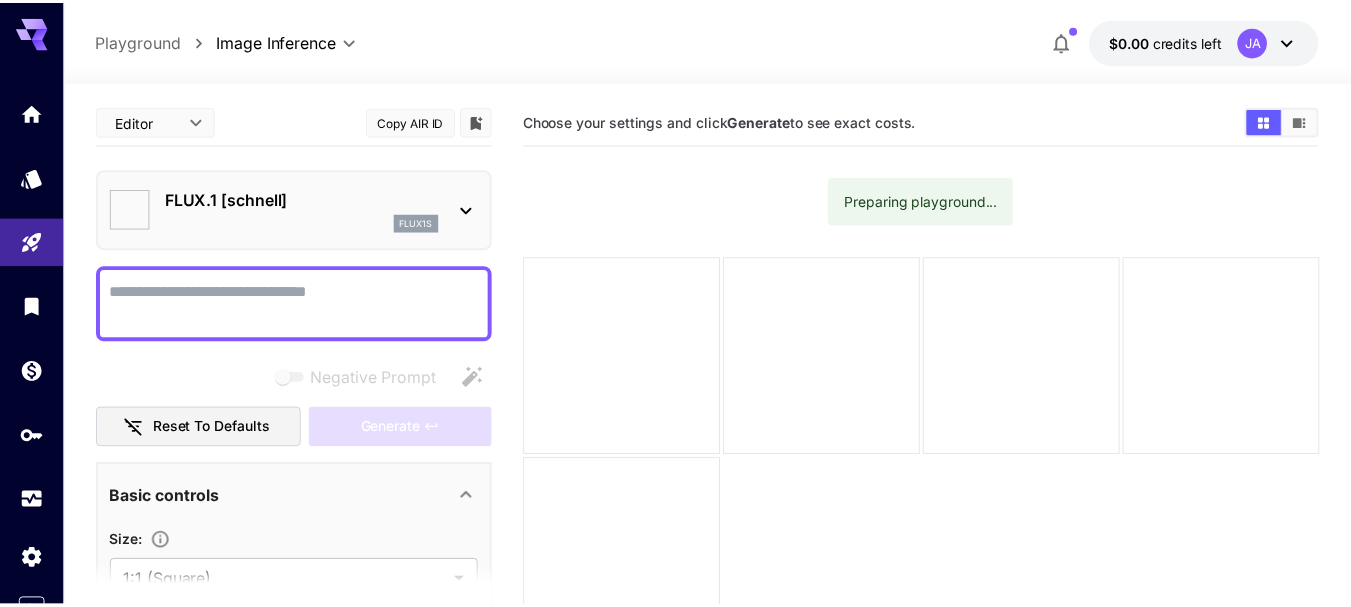 scroll, scrollTop: 0, scrollLeft: 0, axis: both 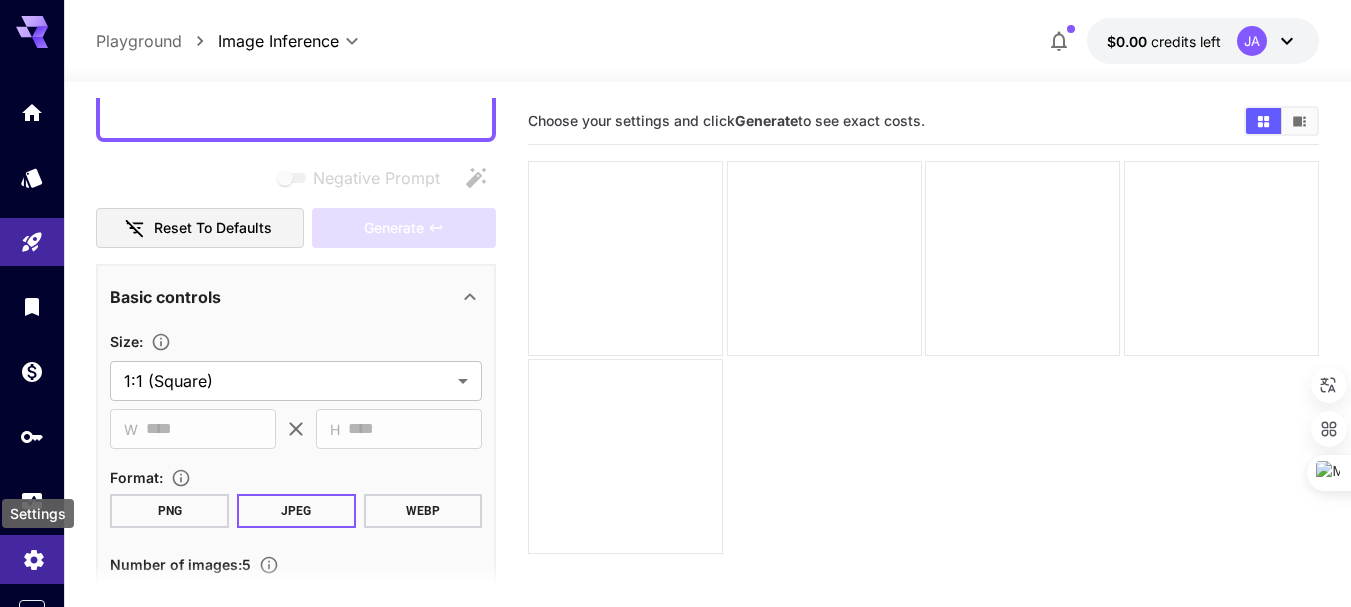 click 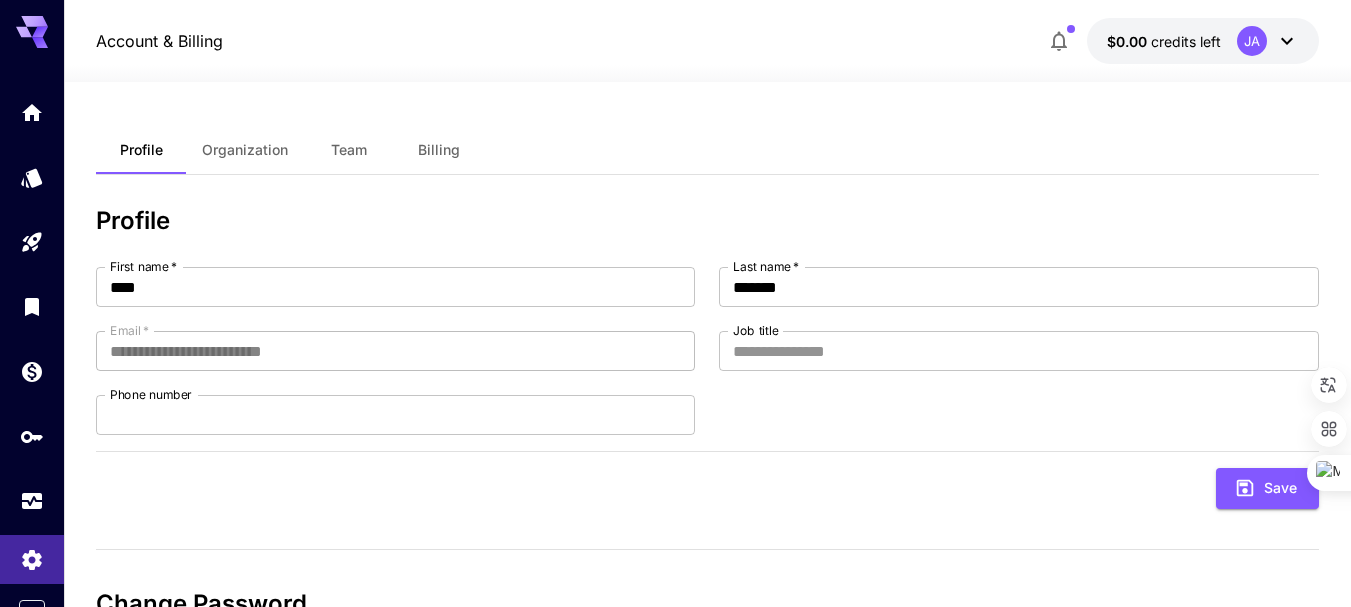 click 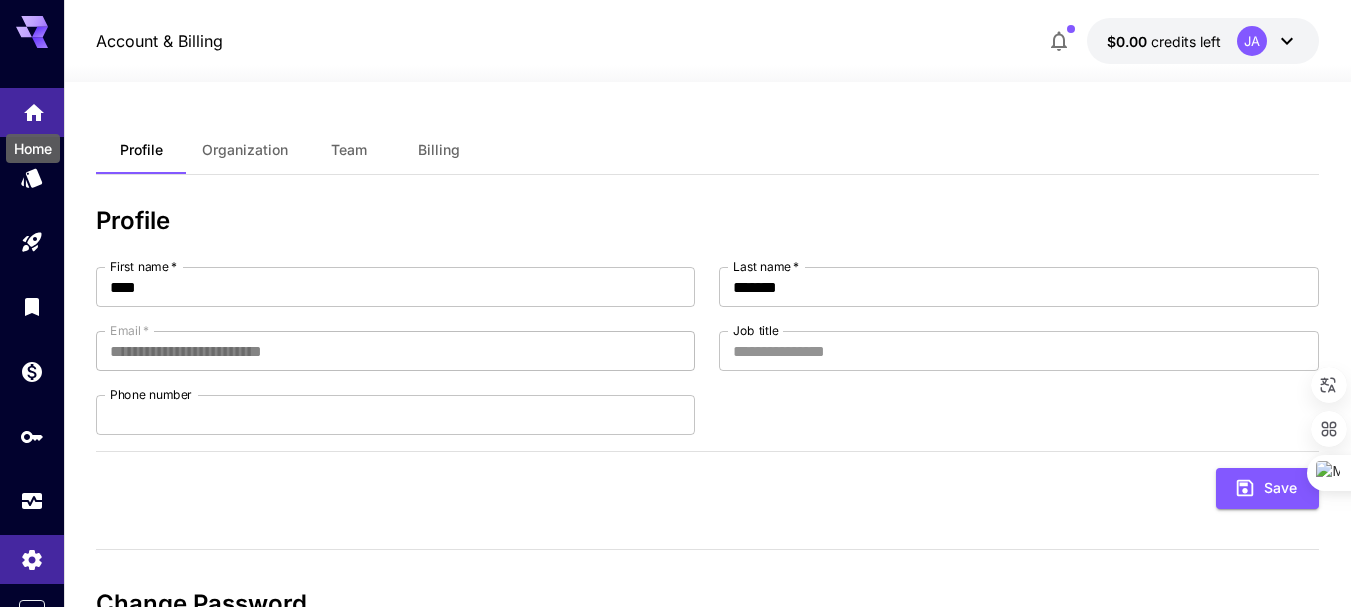 click 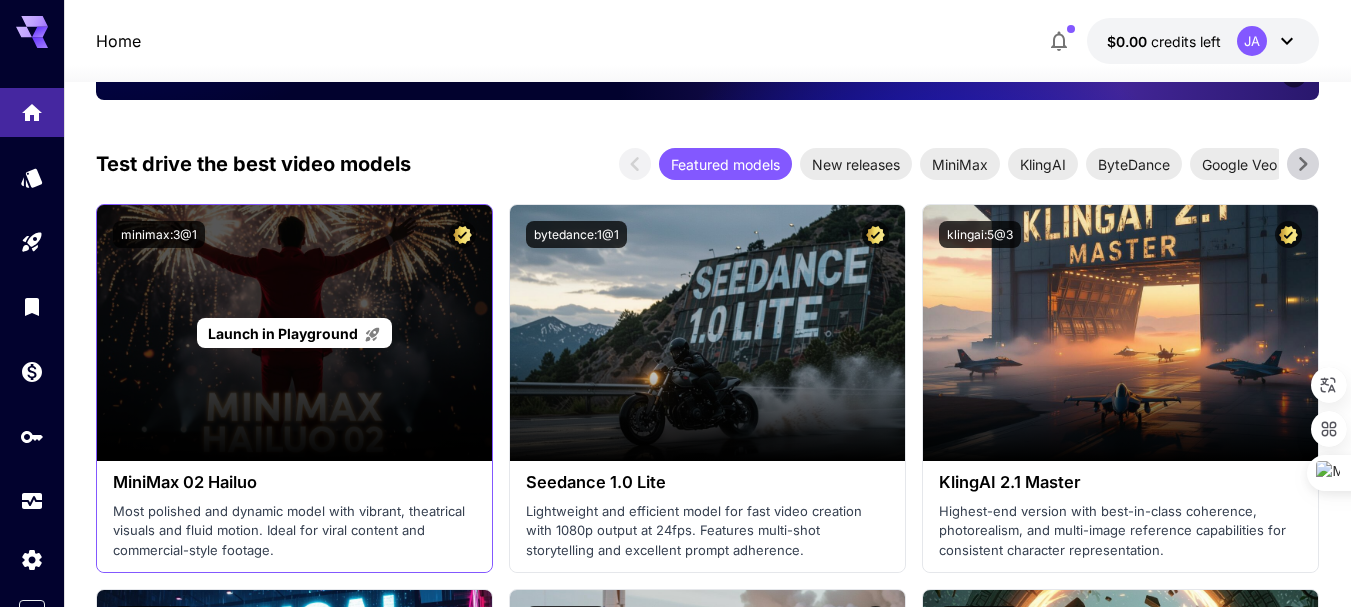 scroll, scrollTop: 100, scrollLeft: 0, axis: vertical 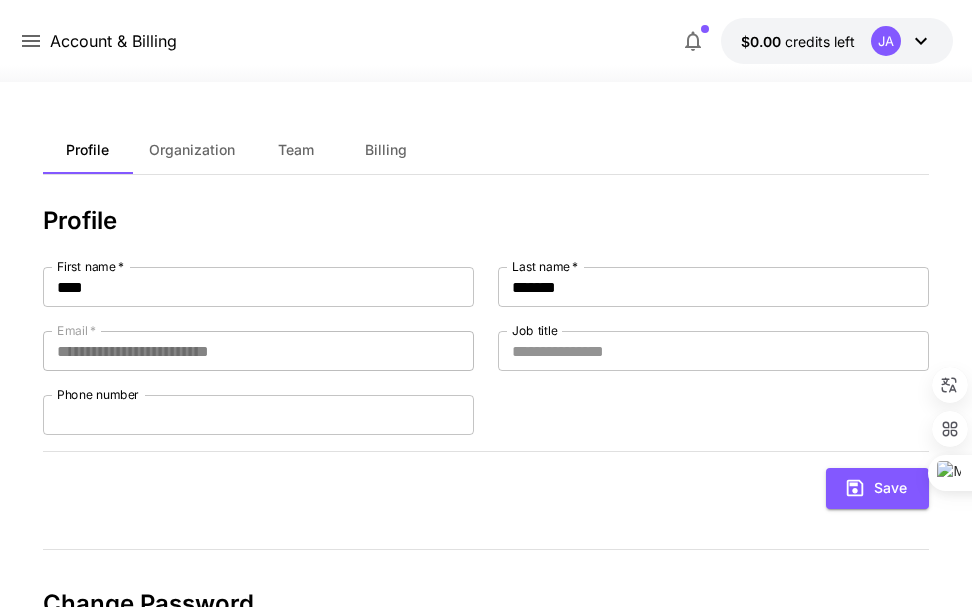 click 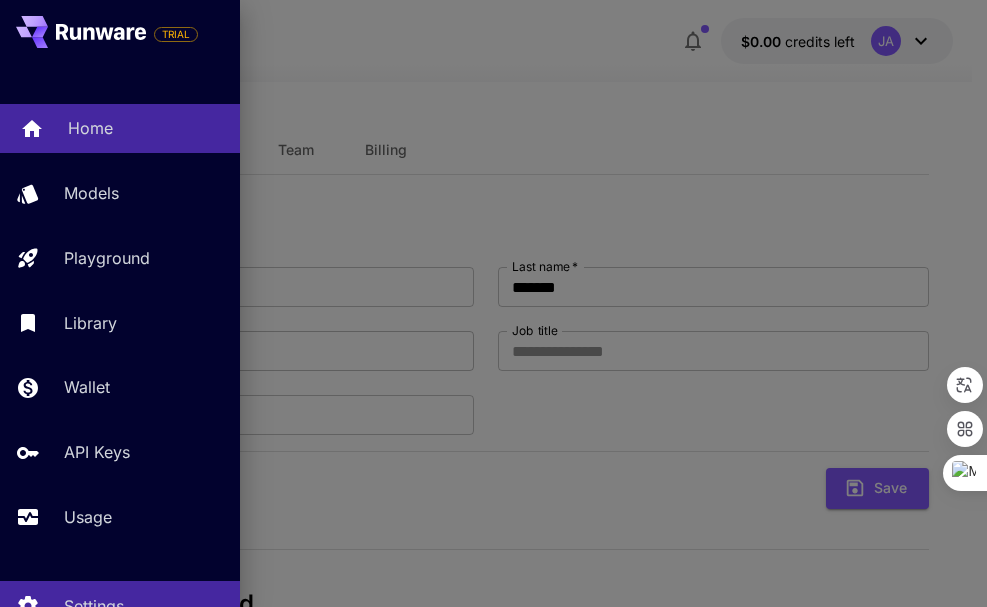 click on "Home" at bounding box center [90, 128] 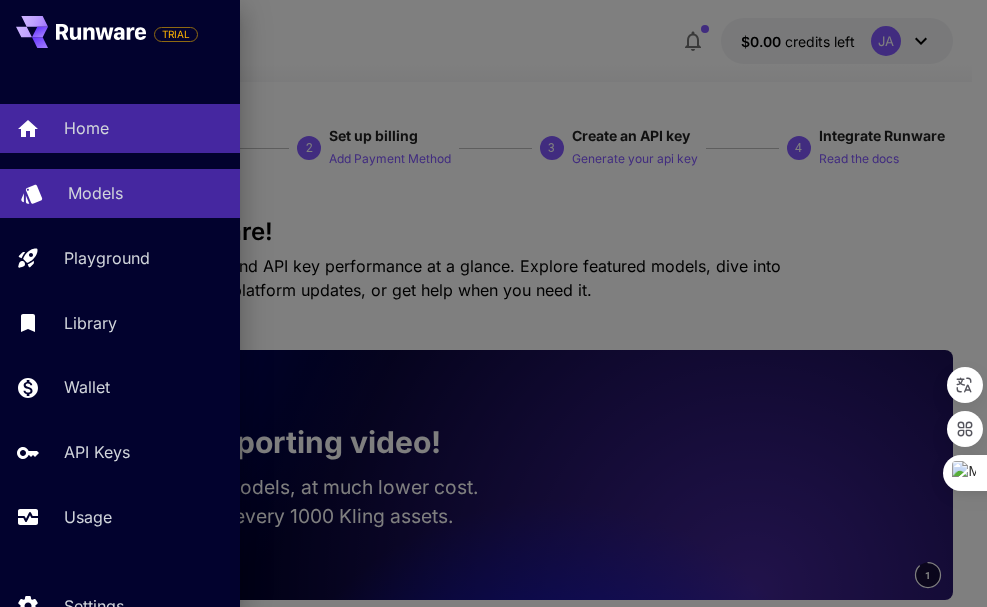 click on "Models" at bounding box center (95, 193) 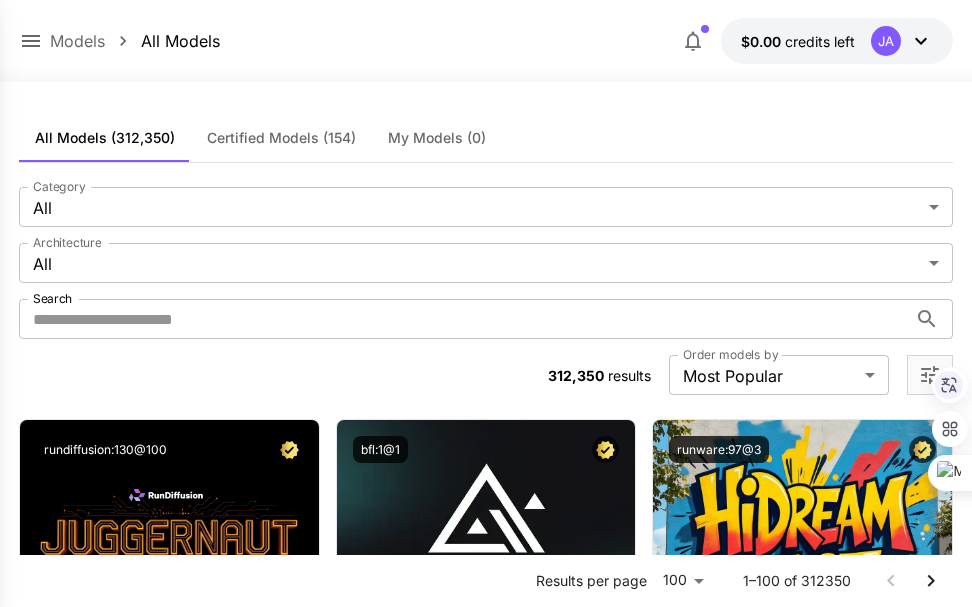 type 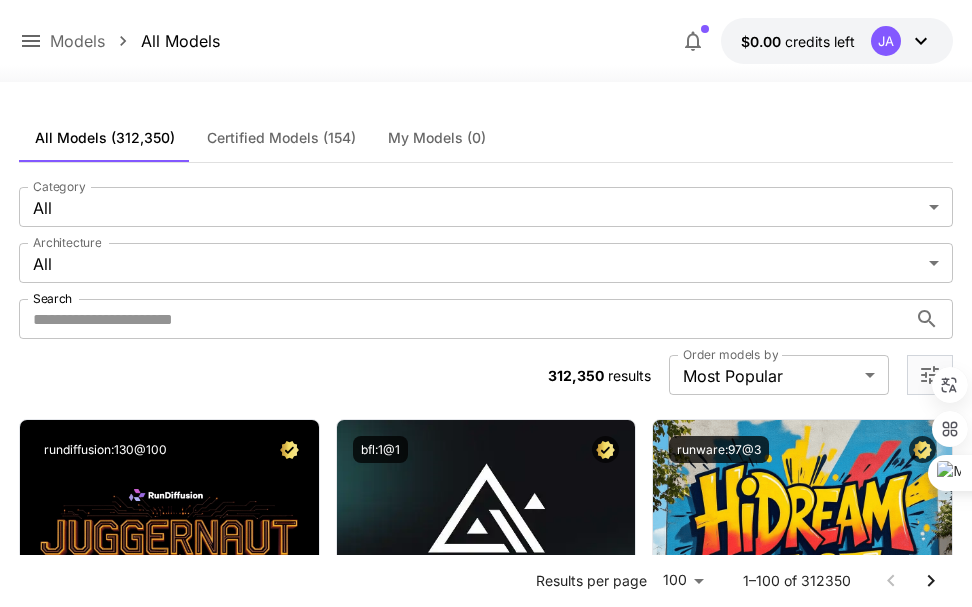 click on "All Models" at bounding box center [180, 41] 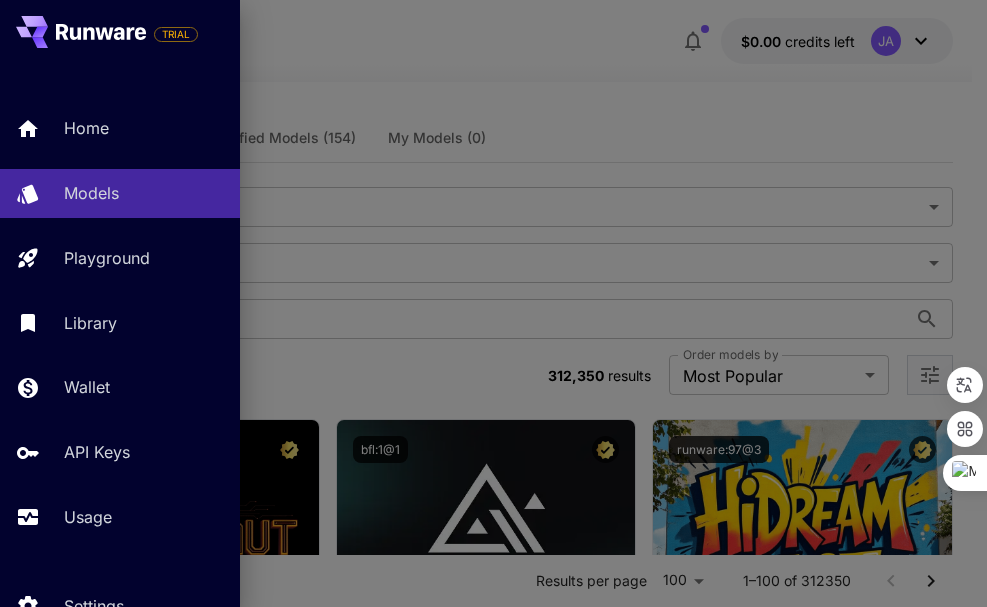 click 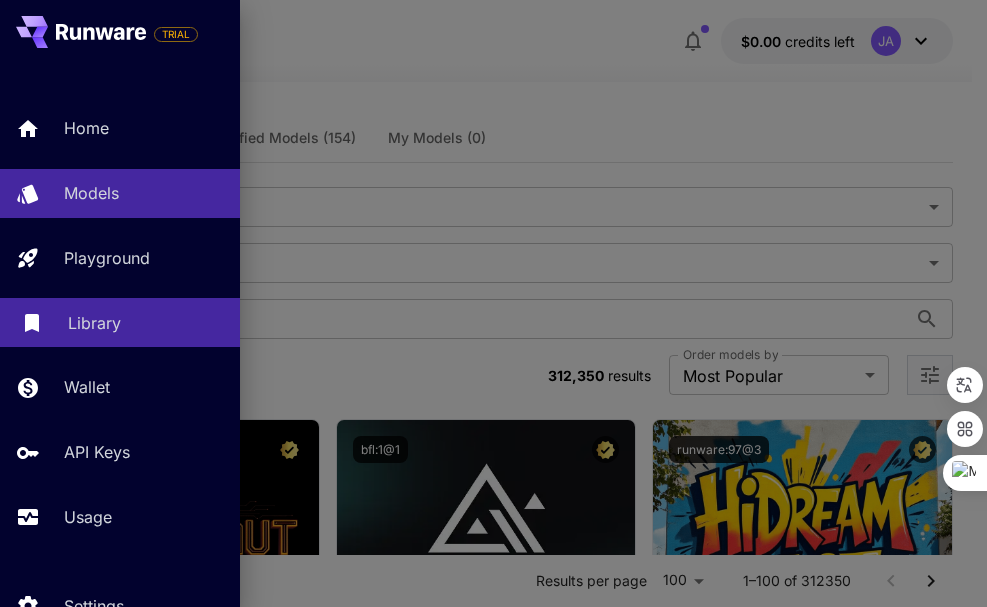 drag, startPoint x: 84, startPoint y: 327, endPoint x: 96, endPoint y: 269, distance: 59.22837 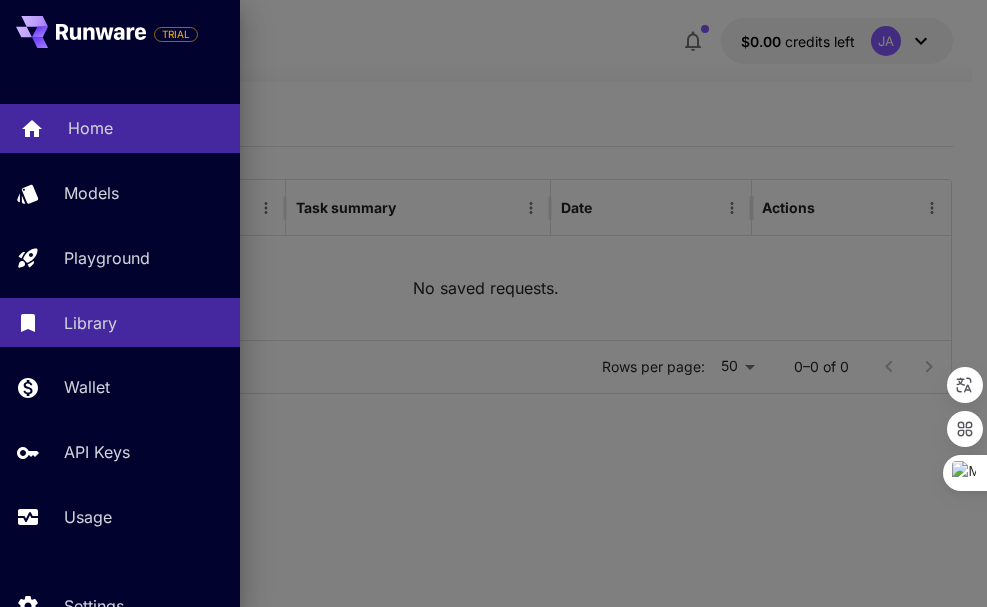 click on "Home" at bounding box center (90, 128) 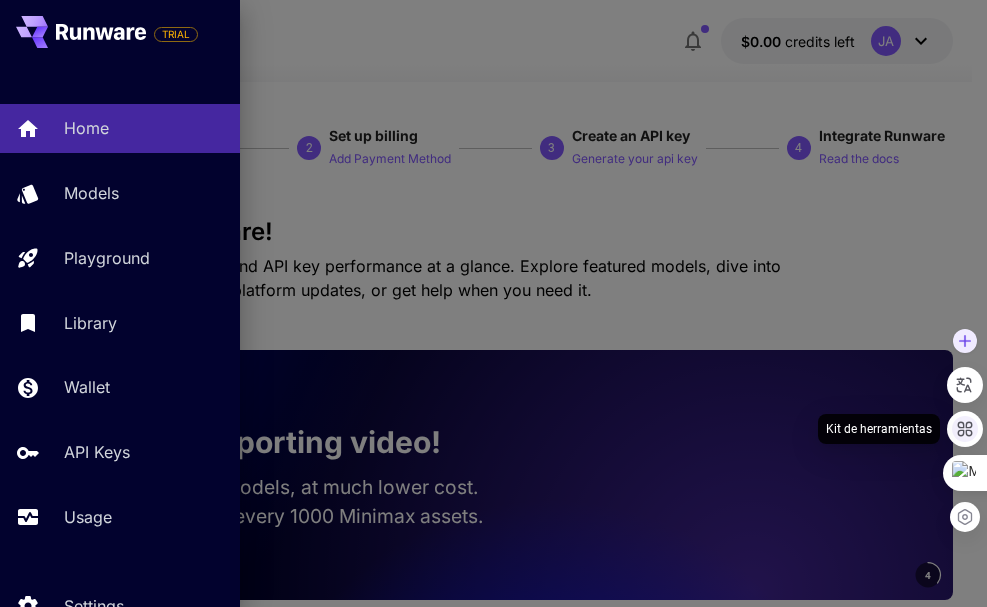 click 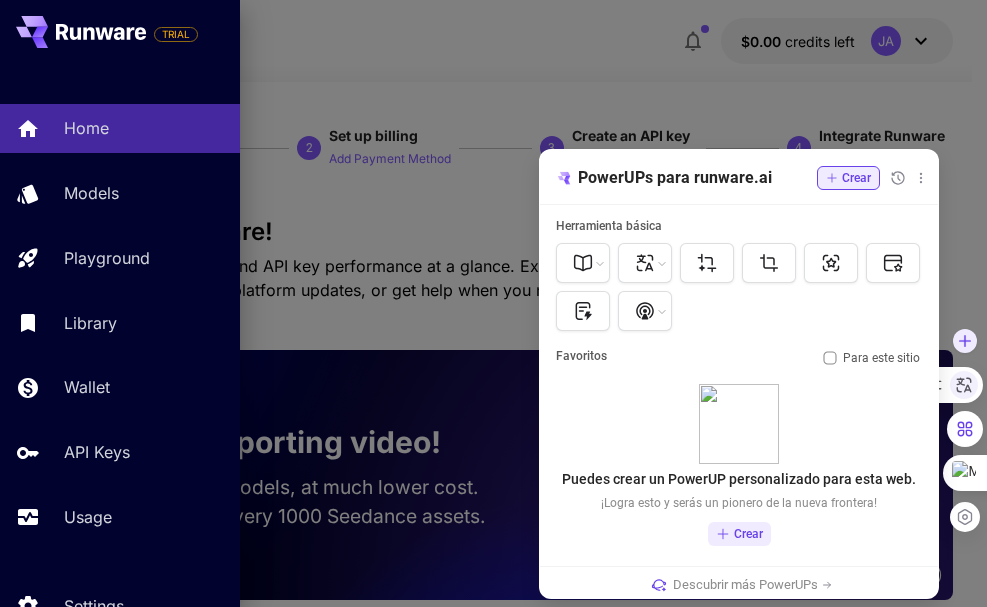 click 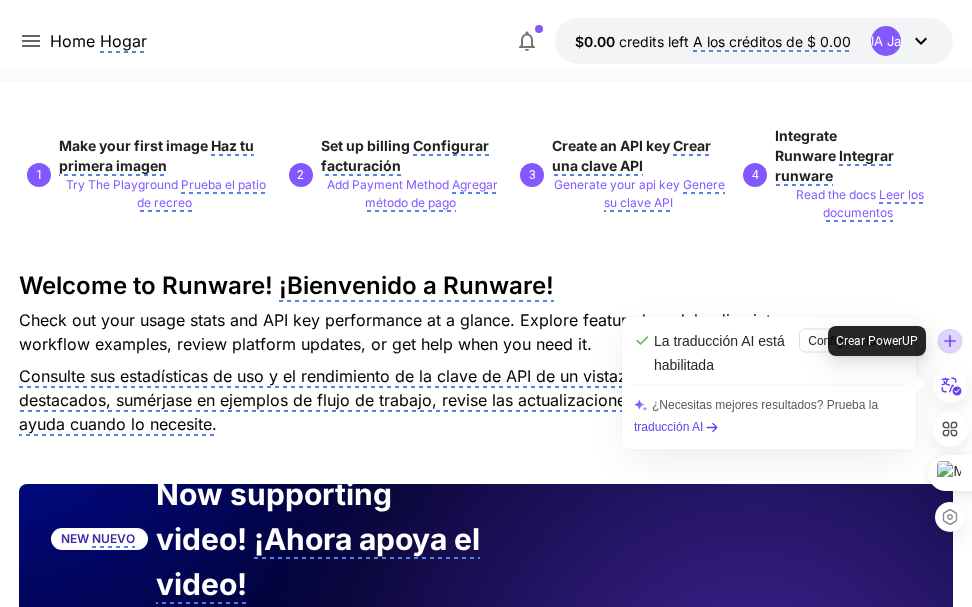 click 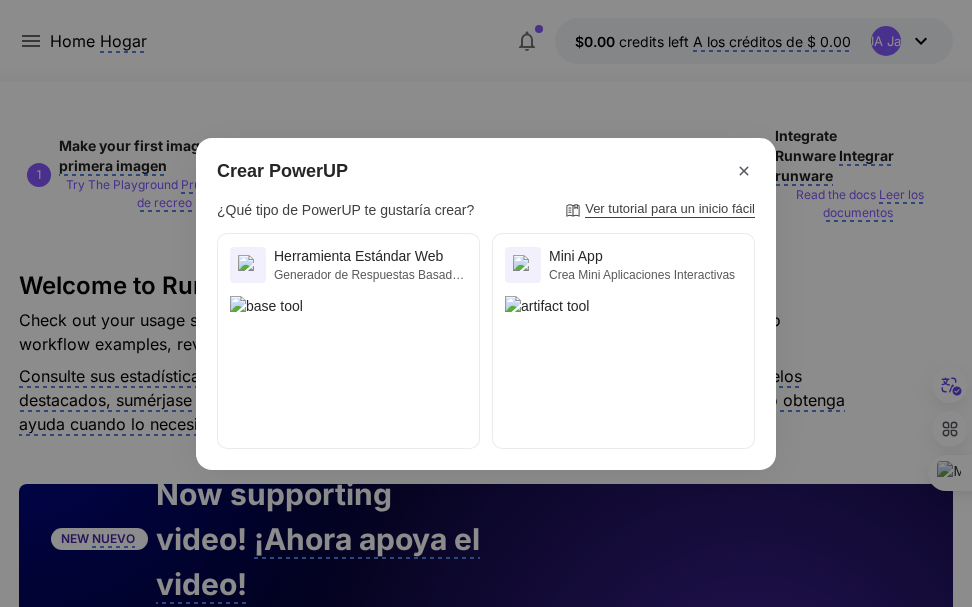 click on "Crear PowerUP ¿Qué tipo de PowerUP te gustaría crear?   Ver tutorial para un inicio fácil Herramienta Estándar Web Generador de Respuestas Basado en la Web Mini App Crea Mini Aplicaciones Interactivas" at bounding box center [486, 303] 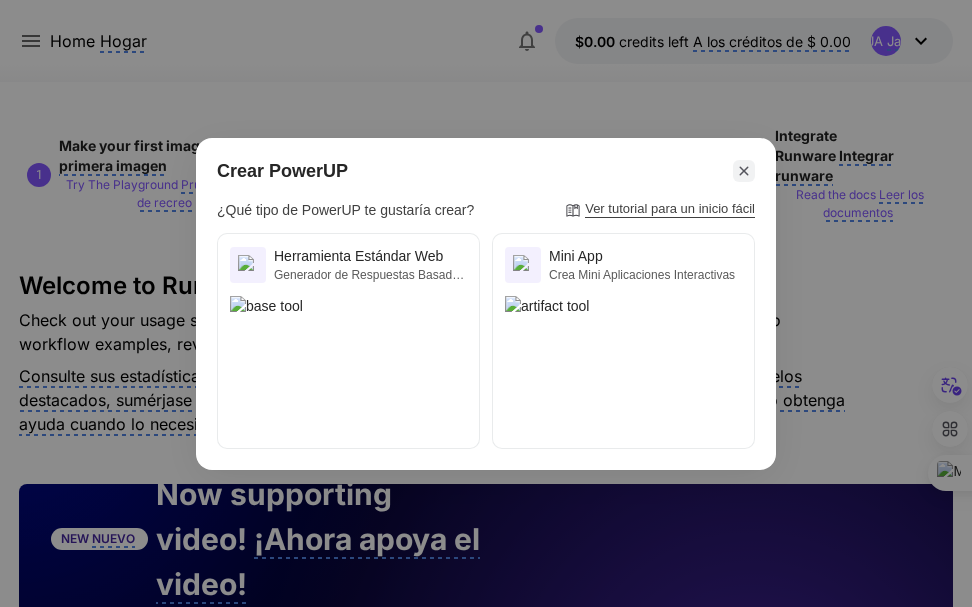 click 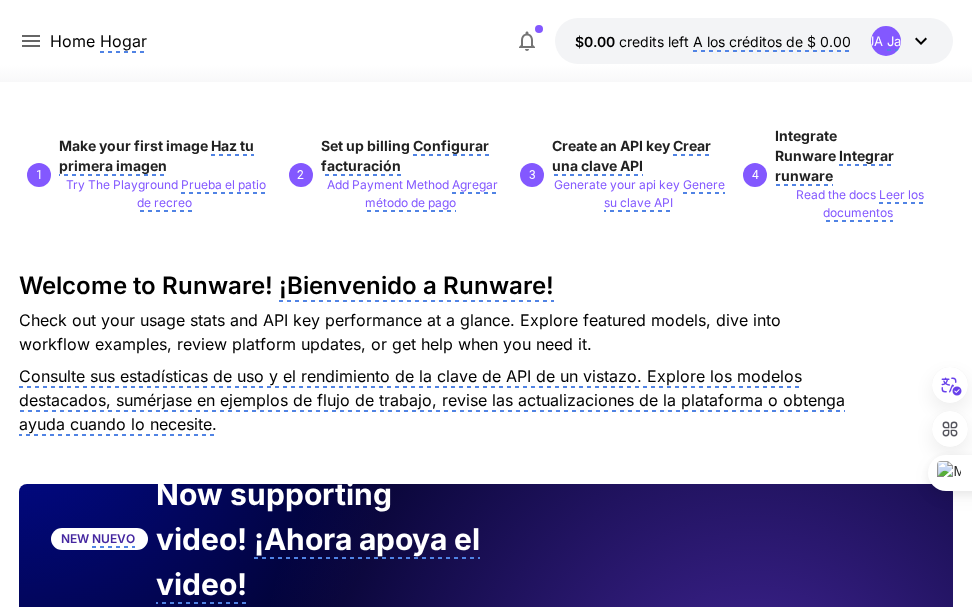 click 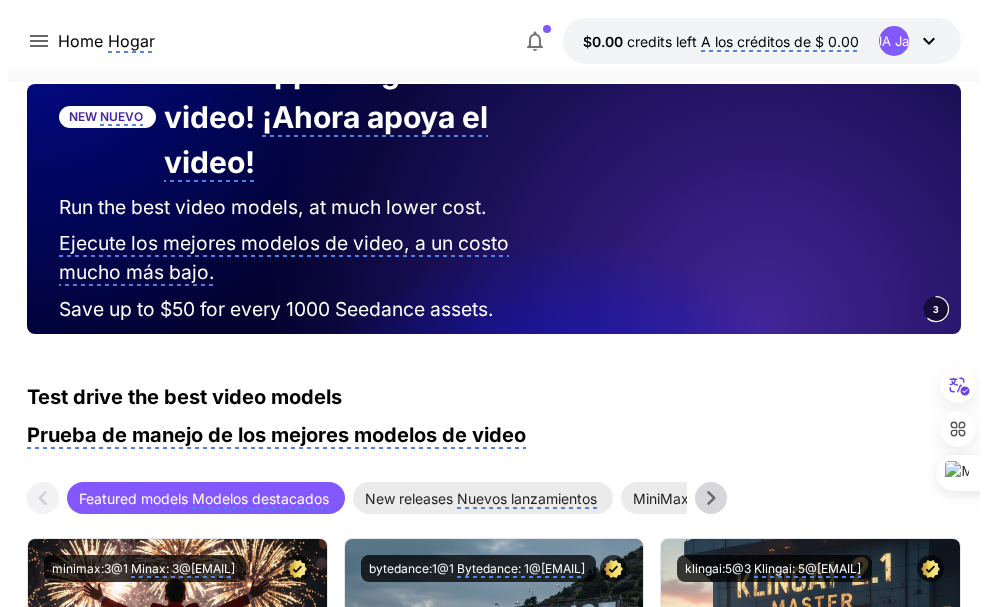 scroll, scrollTop: 0, scrollLeft: 0, axis: both 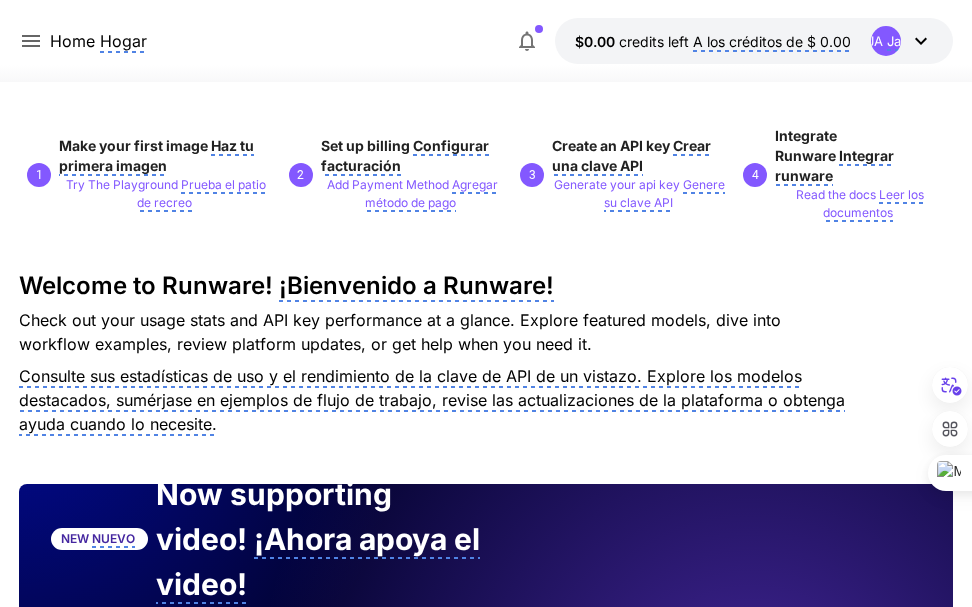 click 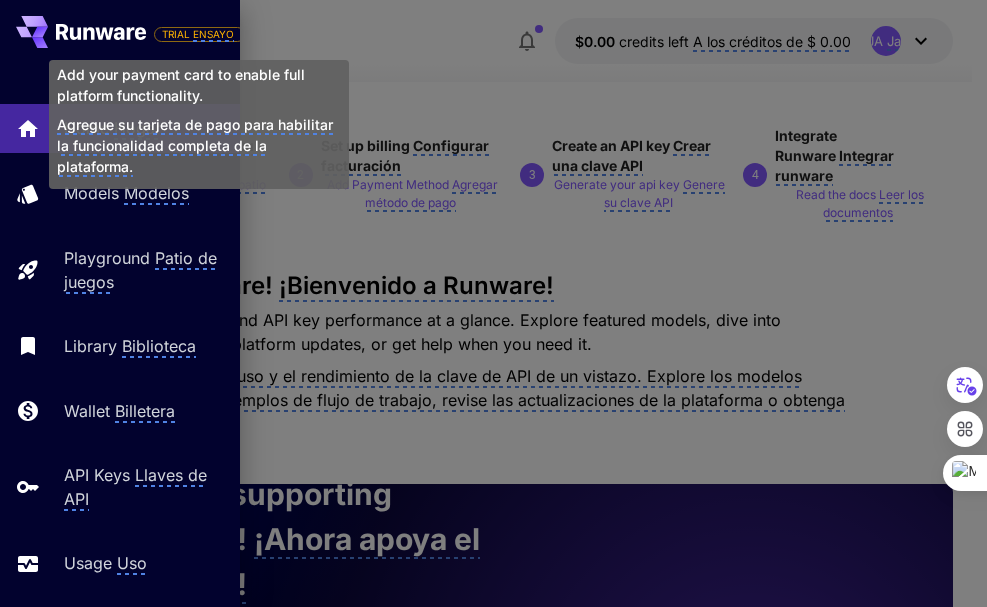 click on "ENSAYO" 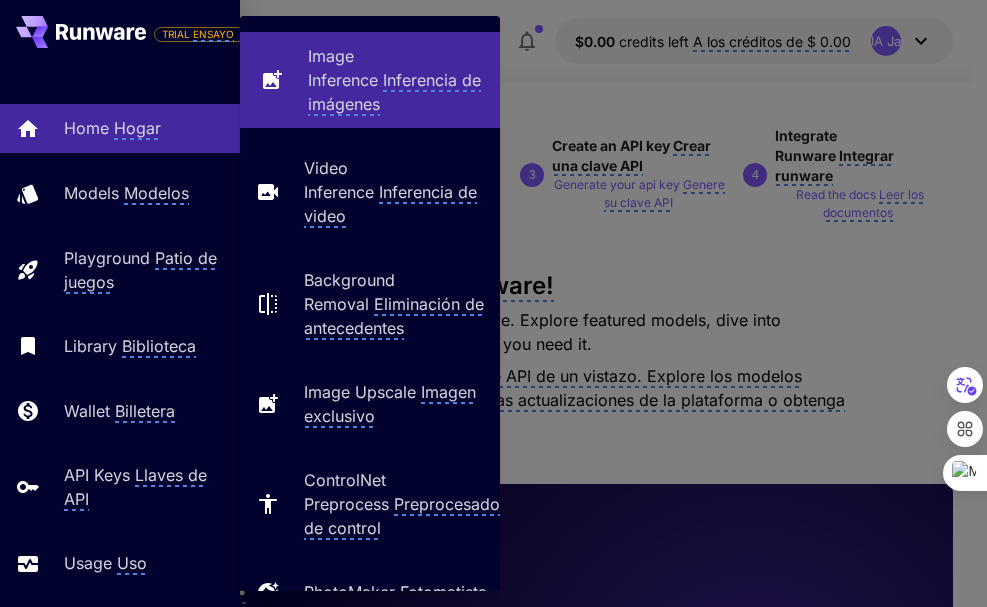 click on "Image Inference" at bounding box center [343, 68] 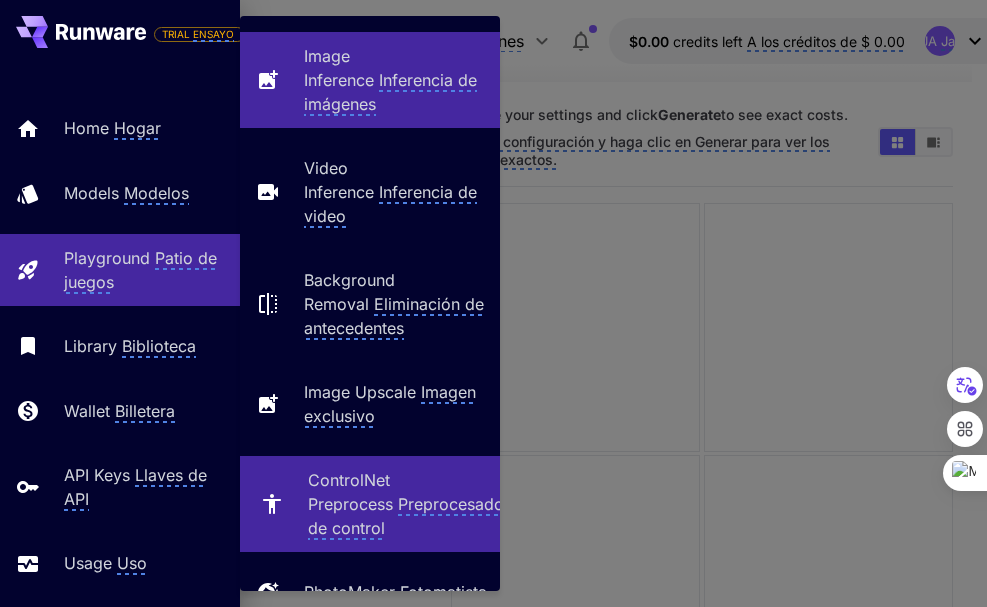 scroll, scrollTop: 42, scrollLeft: 0, axis: vertical 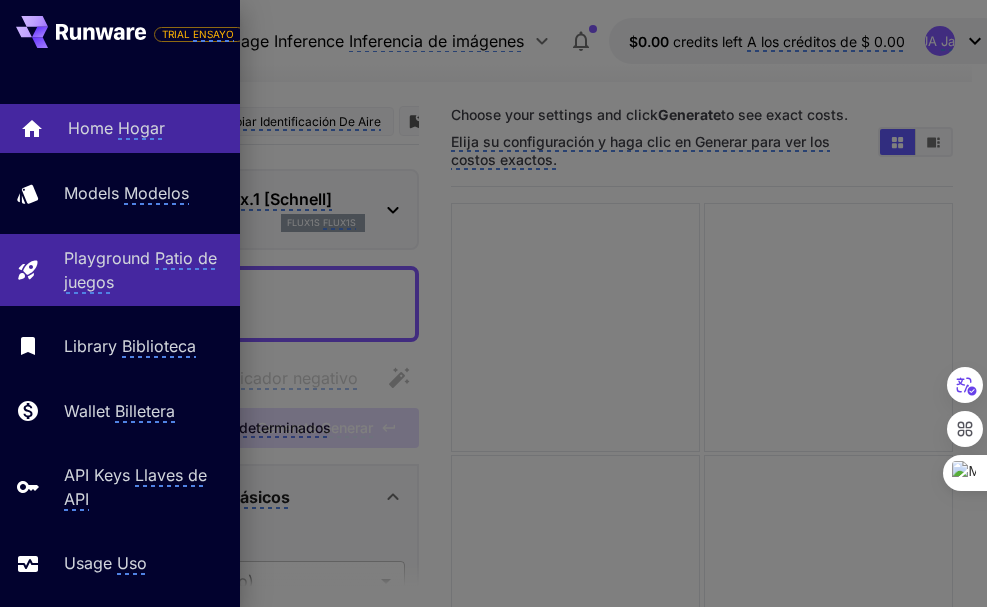 click on "Hogar" 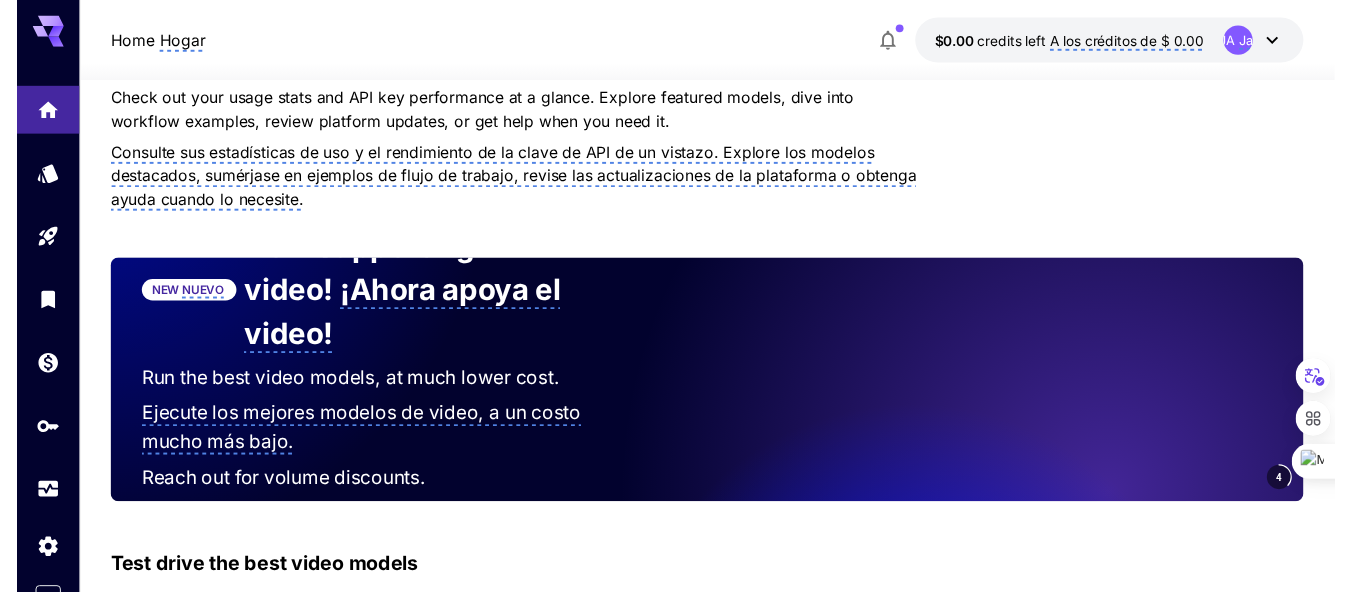 scroll, scrollTop: 0, scrollLeft: 0, axis: both 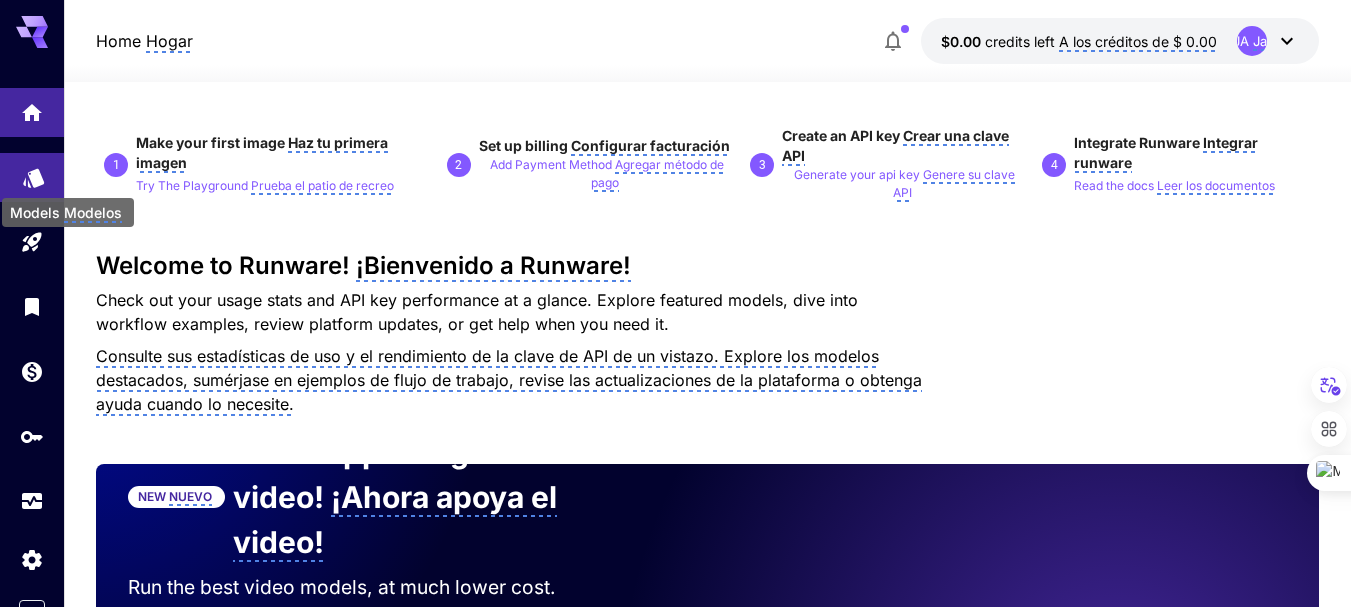 click 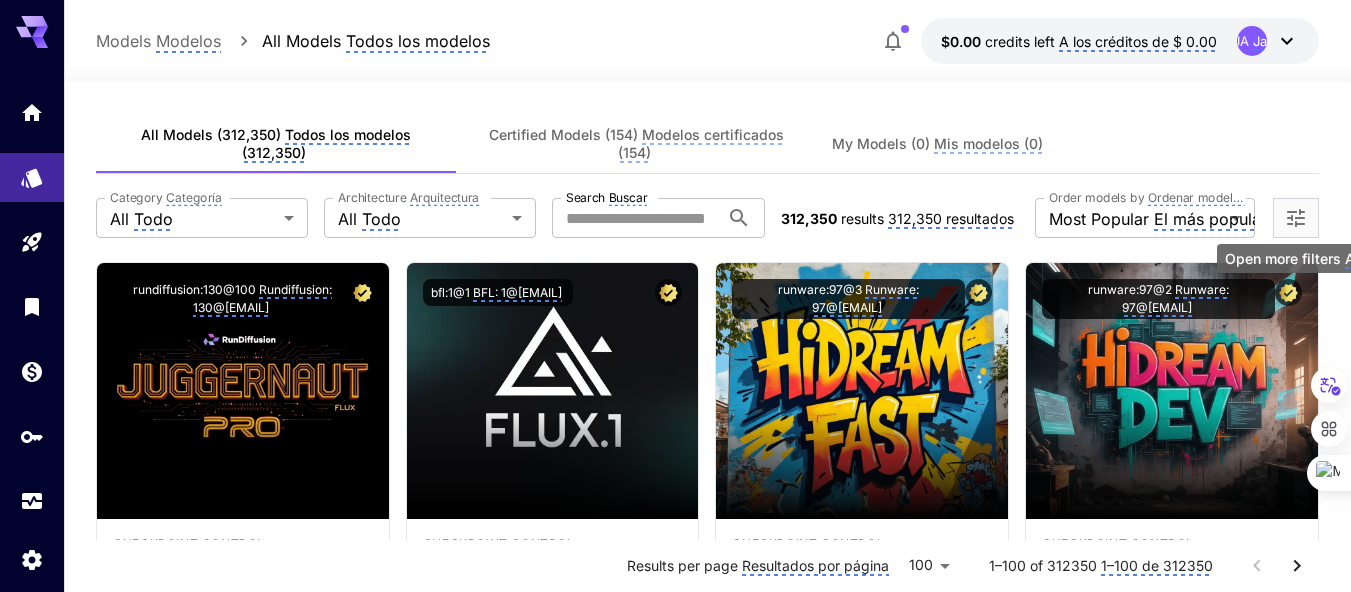 click 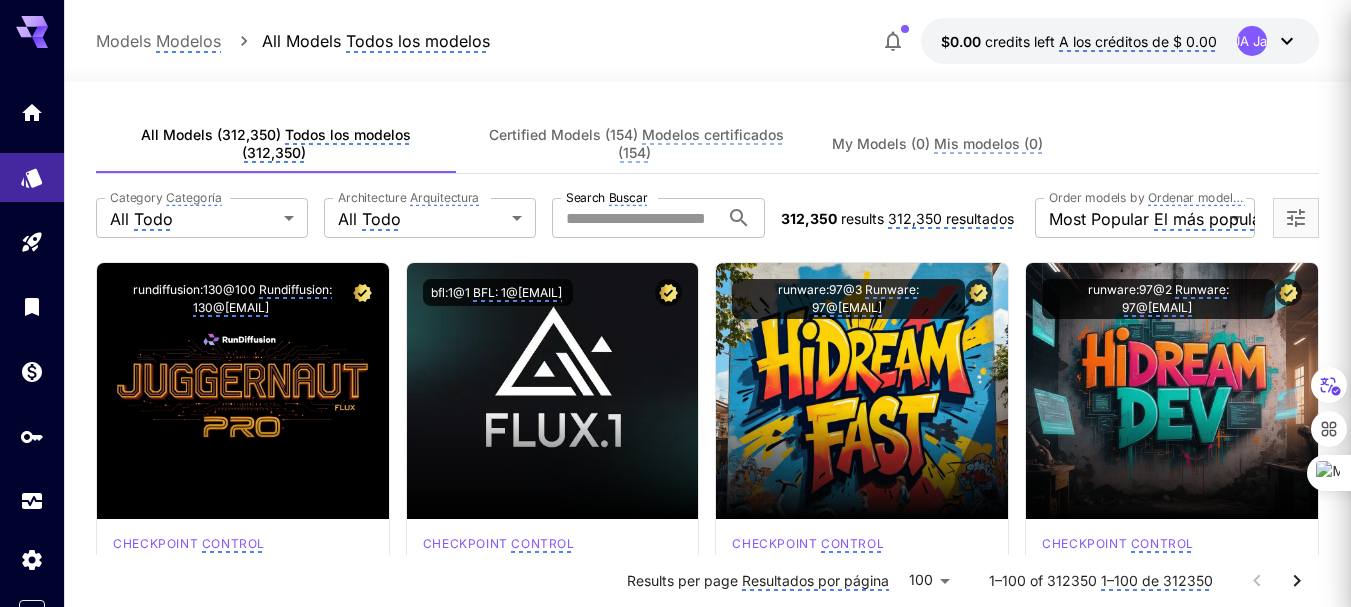 type 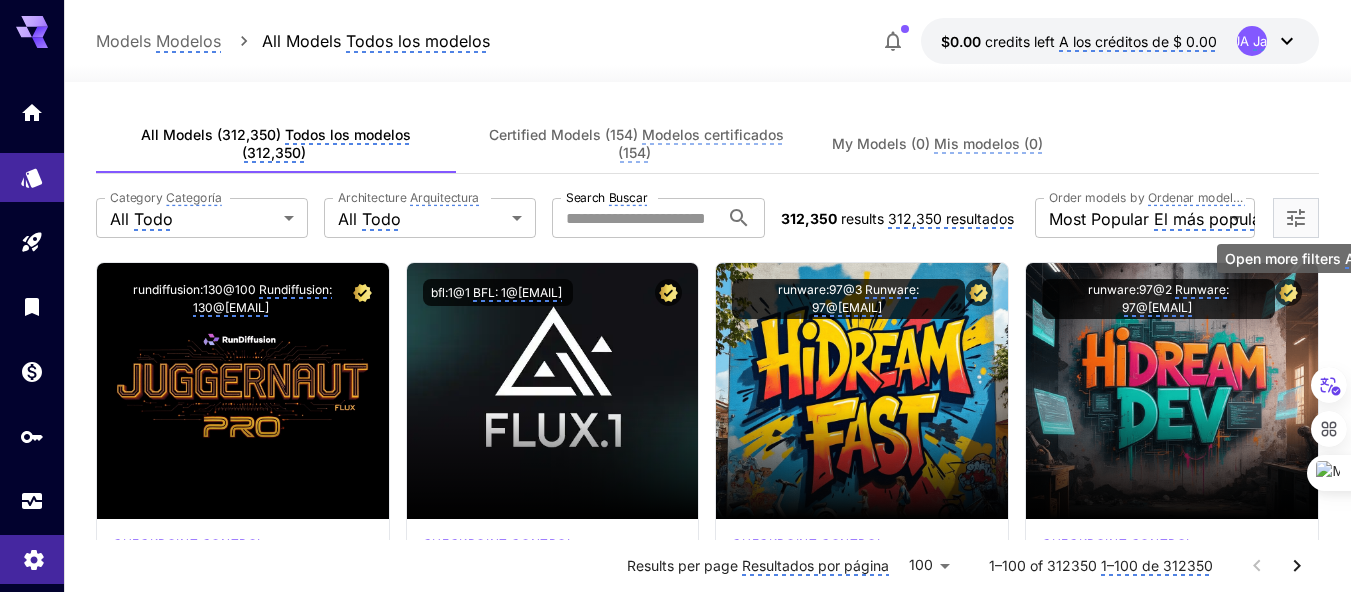 scroll, scrollTop: 34, scrollLeft: 0, axis: vertical 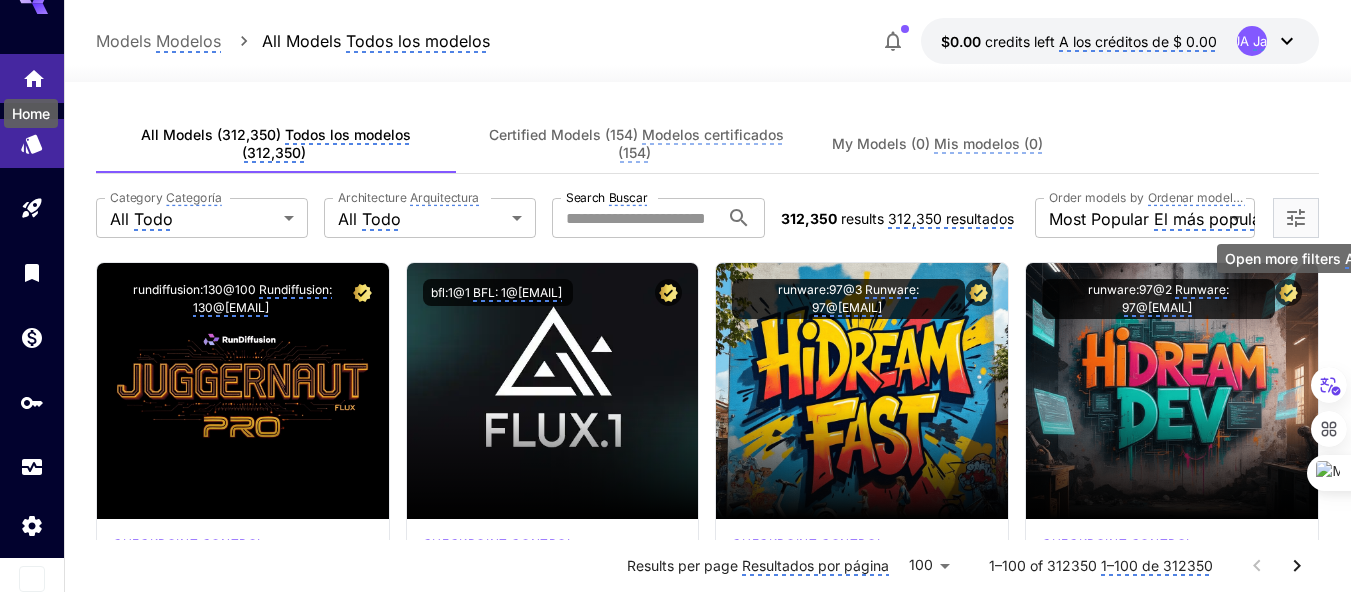 click at bounding box center [32, 78] 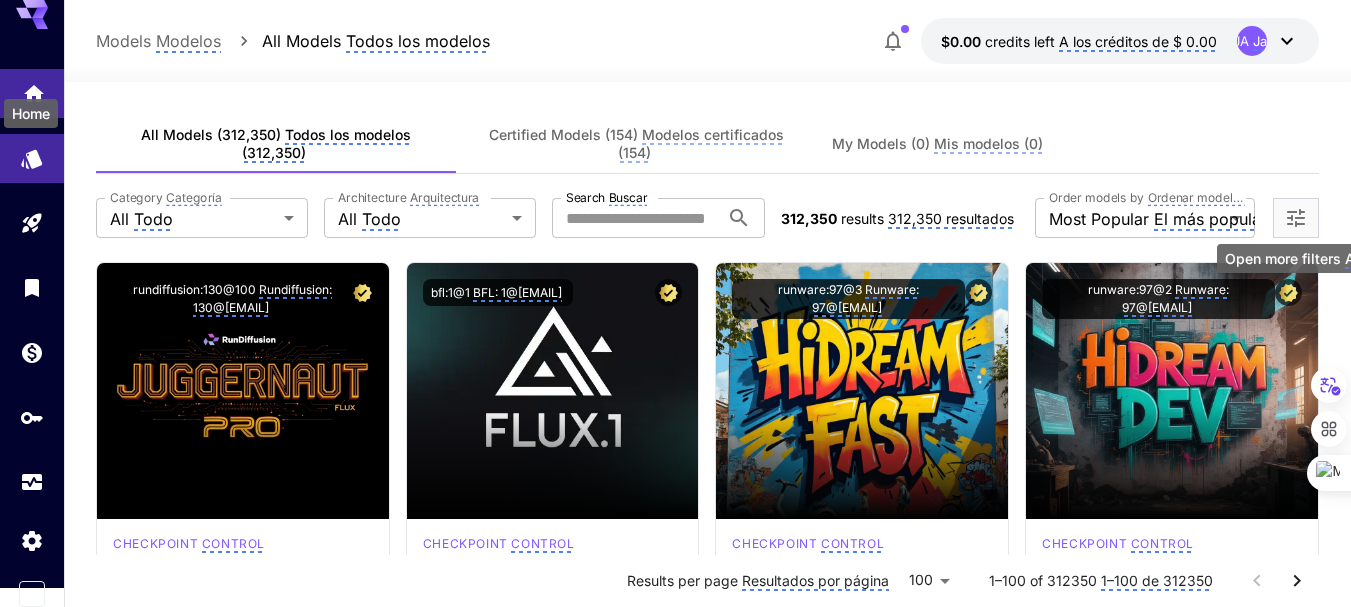 scroll, scrollTop: 19, scrollLeft: 0, axis: vertical 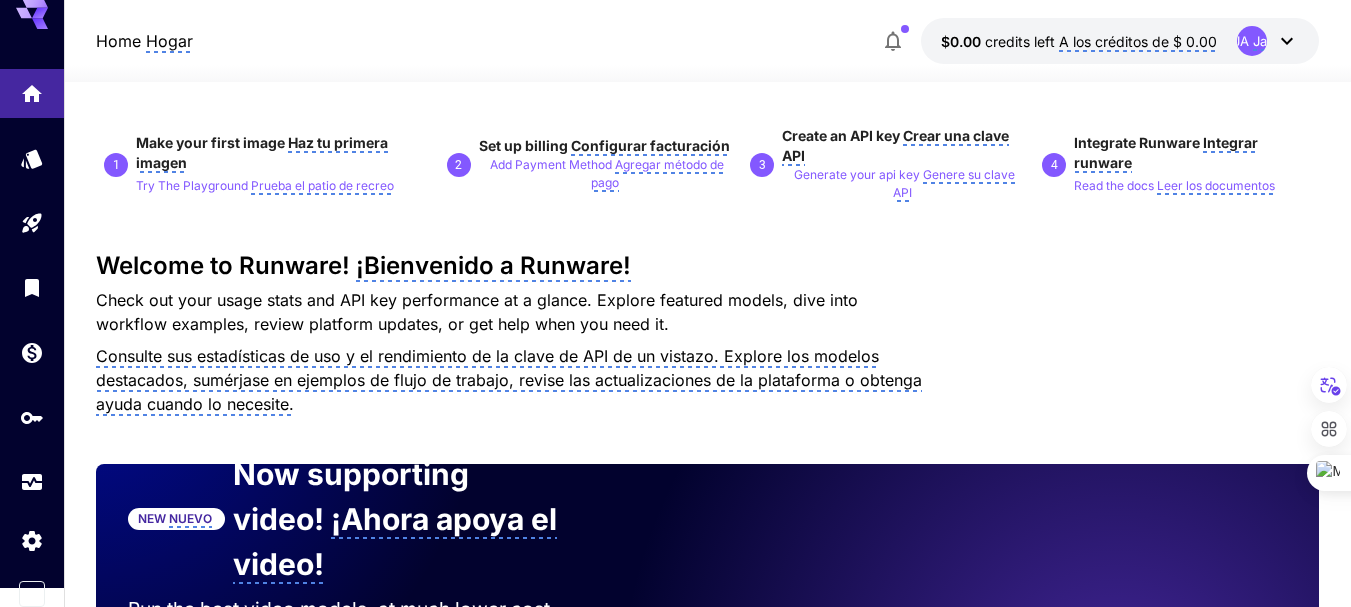 click on "Home" at bounding box center [118, 41] 